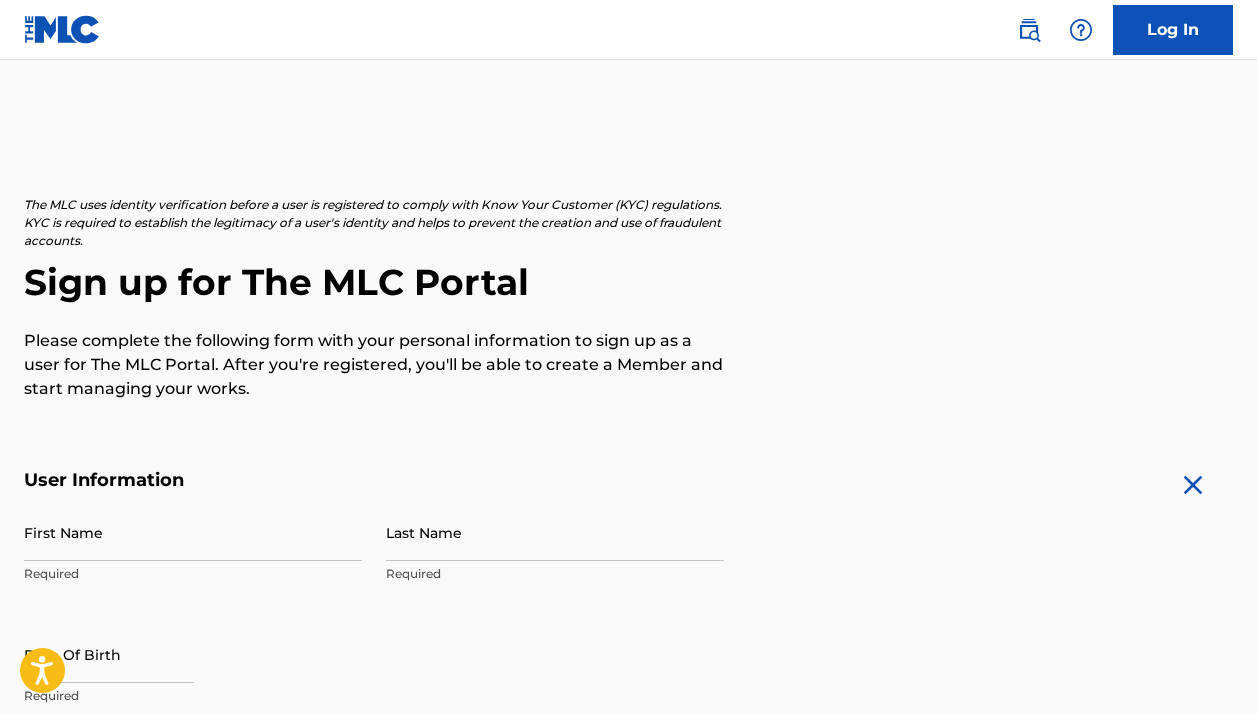 scroll, scrollTop: 0, scrollLeft: 0, axis: both 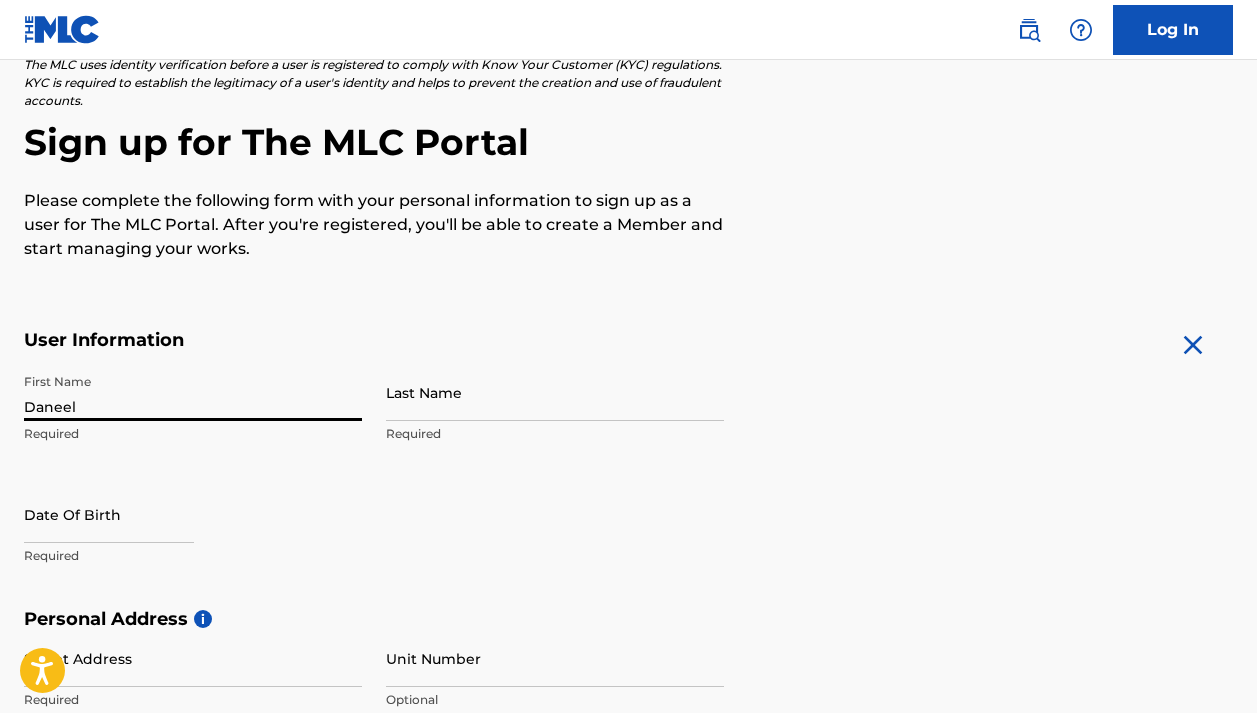 type on "Daneel" 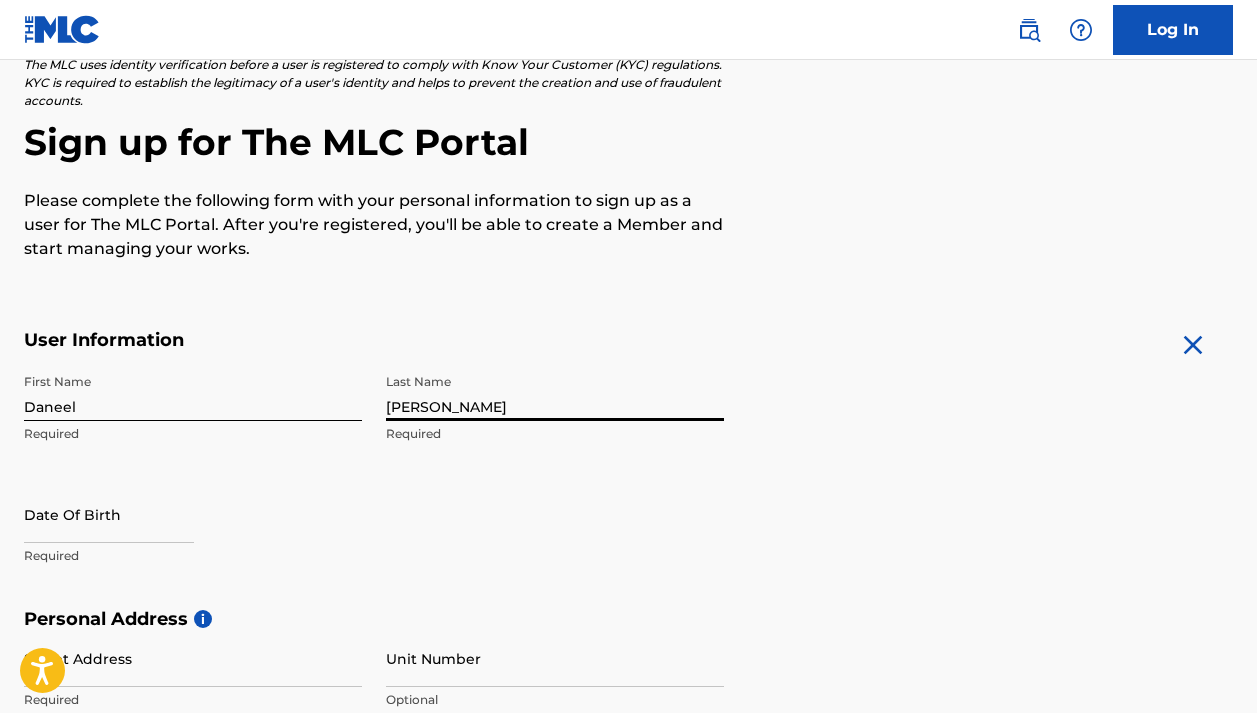 type on "[PERSON_NAME]" 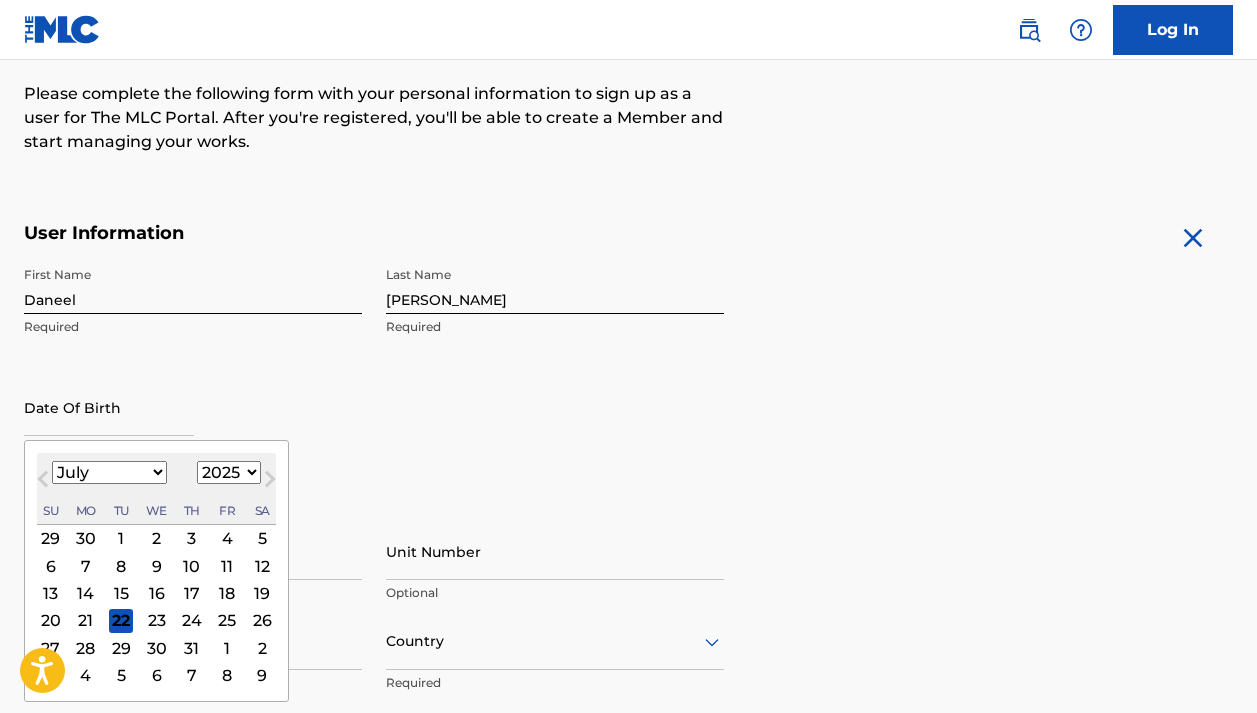 scroll, scrollTop: 251, scrollLeft: 0, axis: vertical 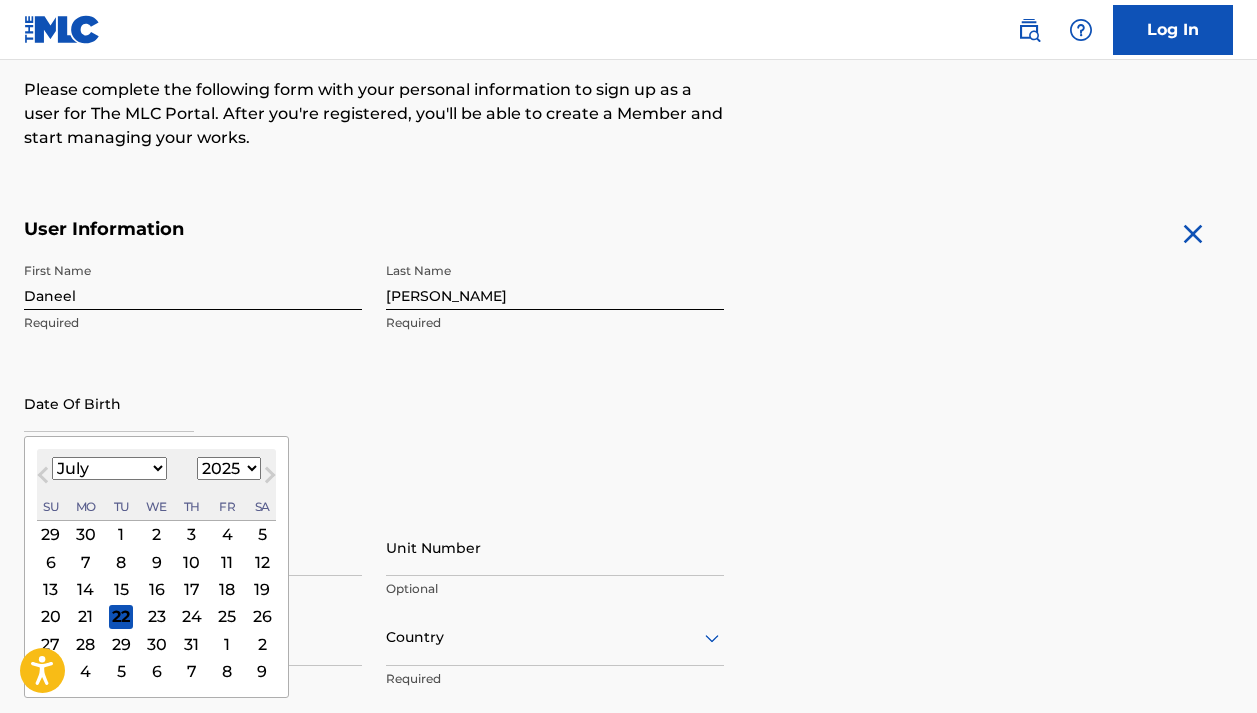 select on "4" 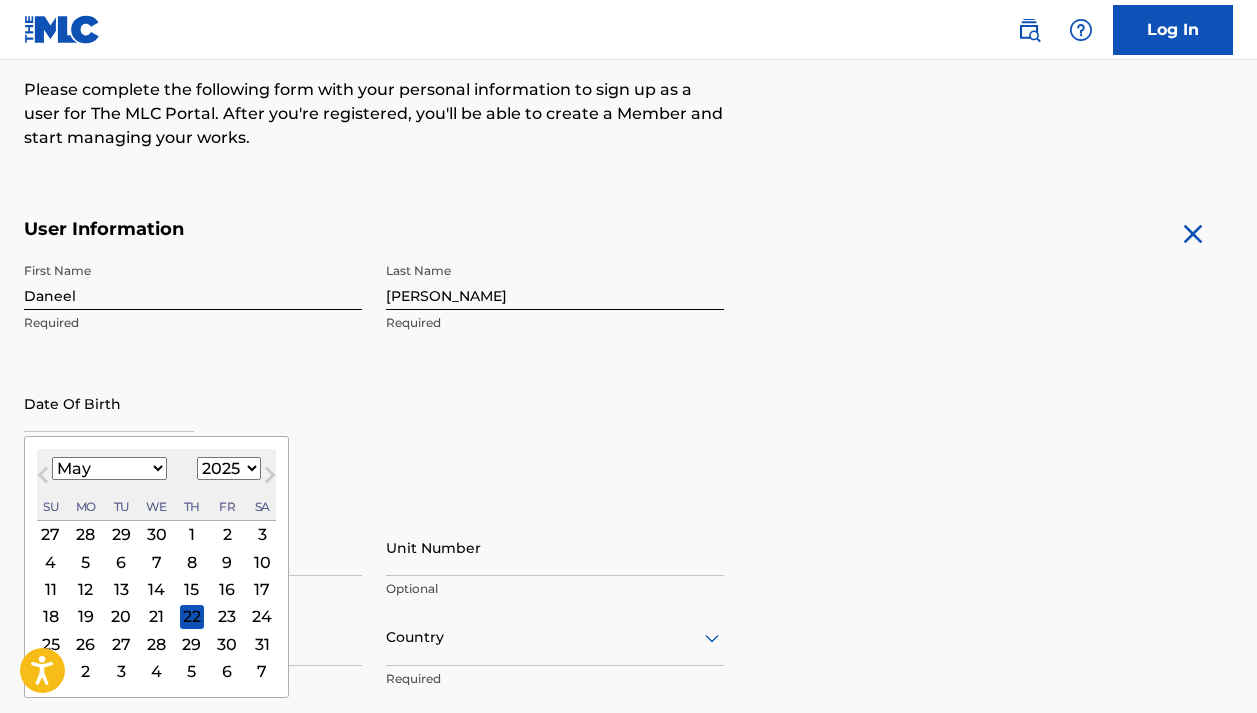select on "2000" 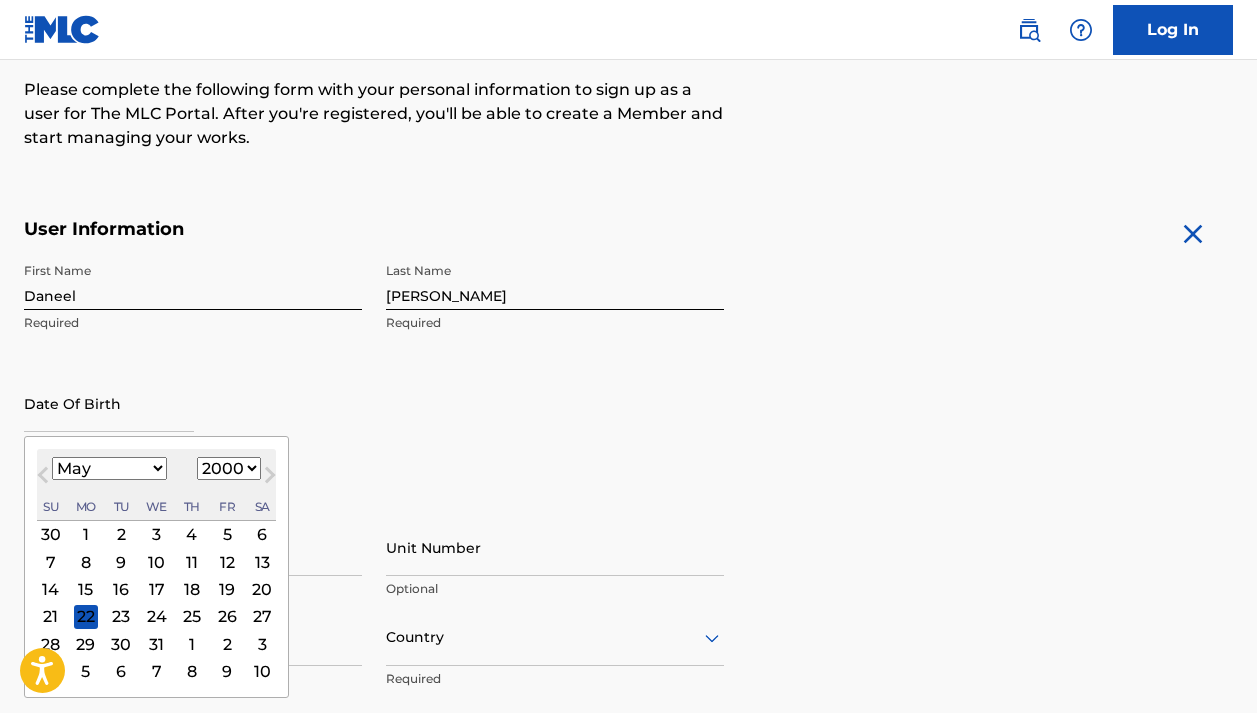 click on "21" at bounding box center (51, 616) 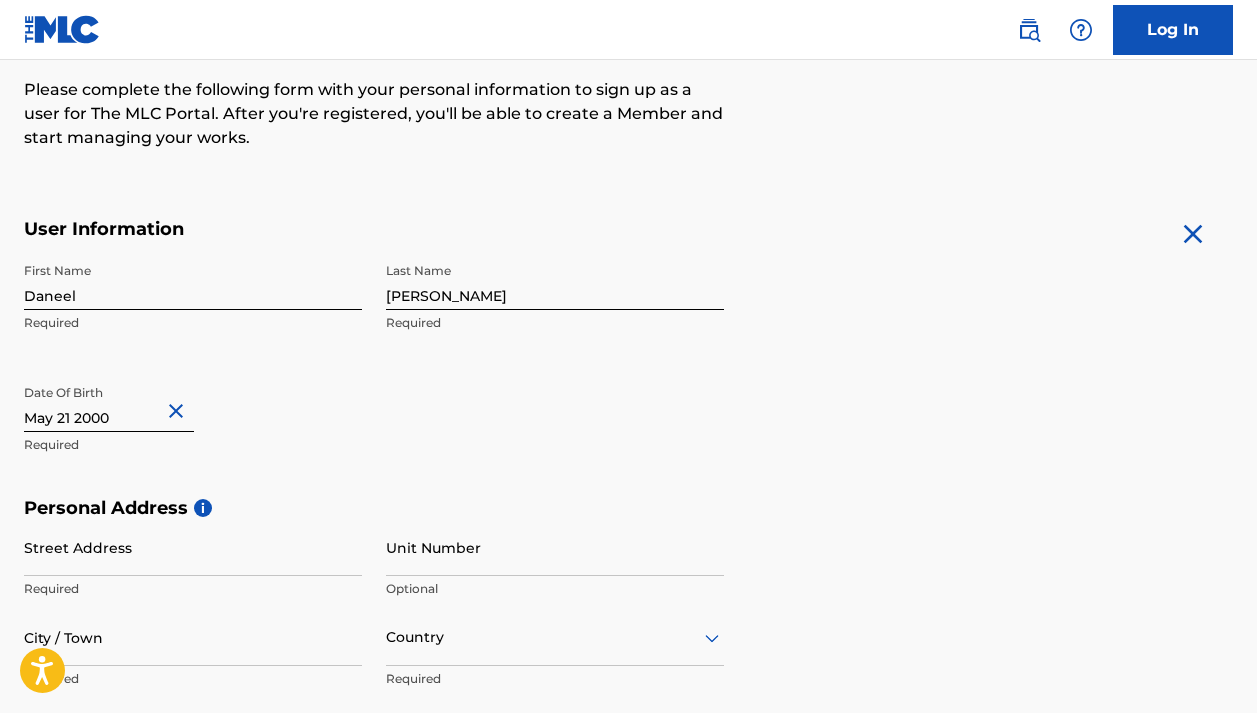 click on "Personal Address i" at bounding box center (628, 508) 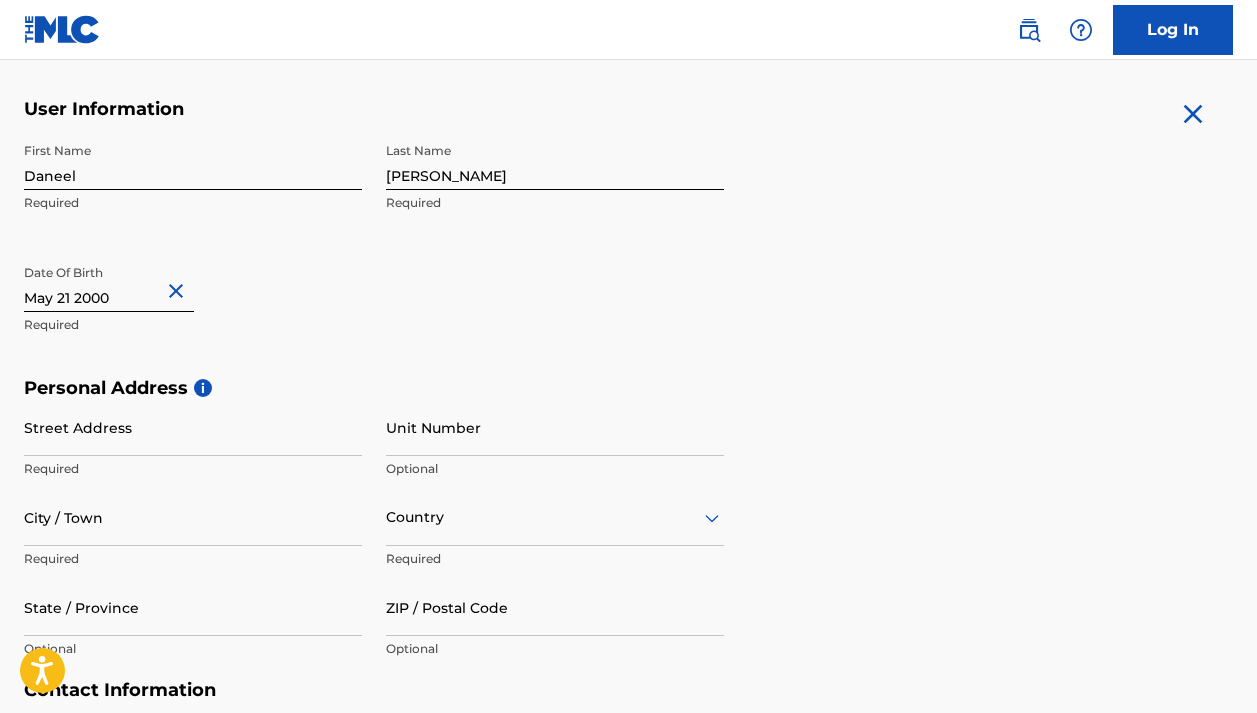 scroll, scrollTop: 397, scrollLeft: 0, axis: vertical 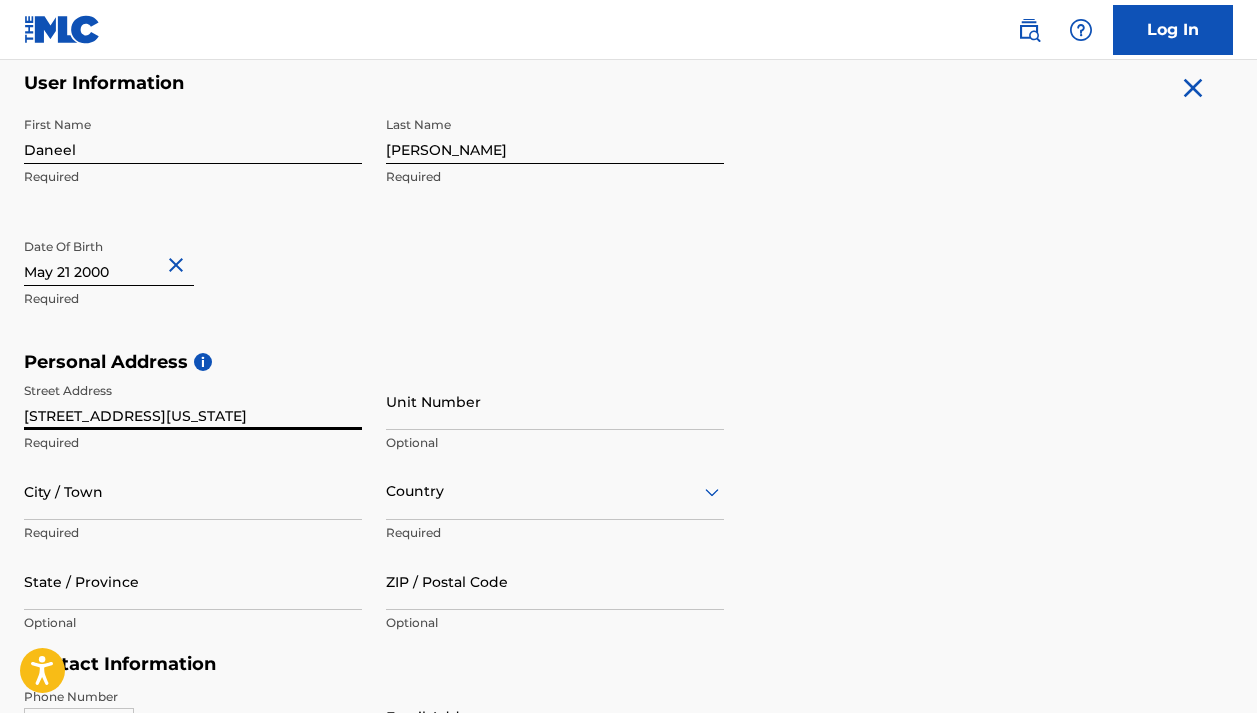 type on "[STREET_ADDRESS][US_STATE]" 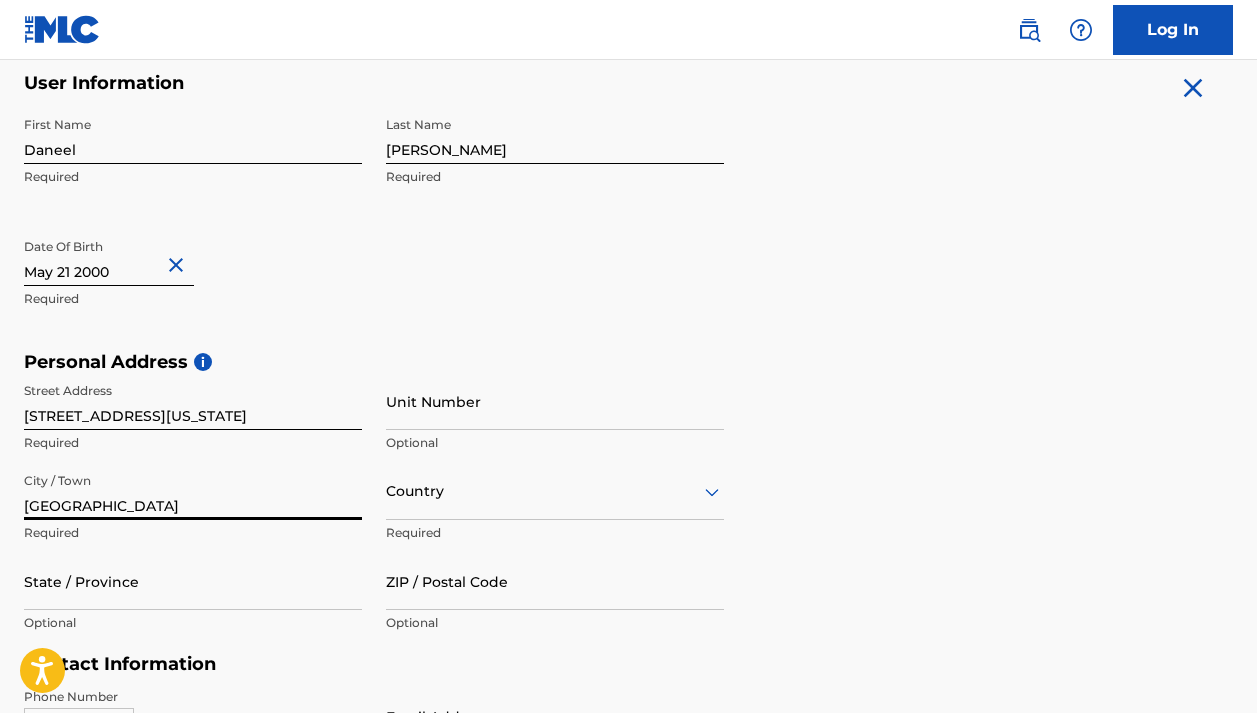 type on "[GEOGRAPHIC_DATA]" 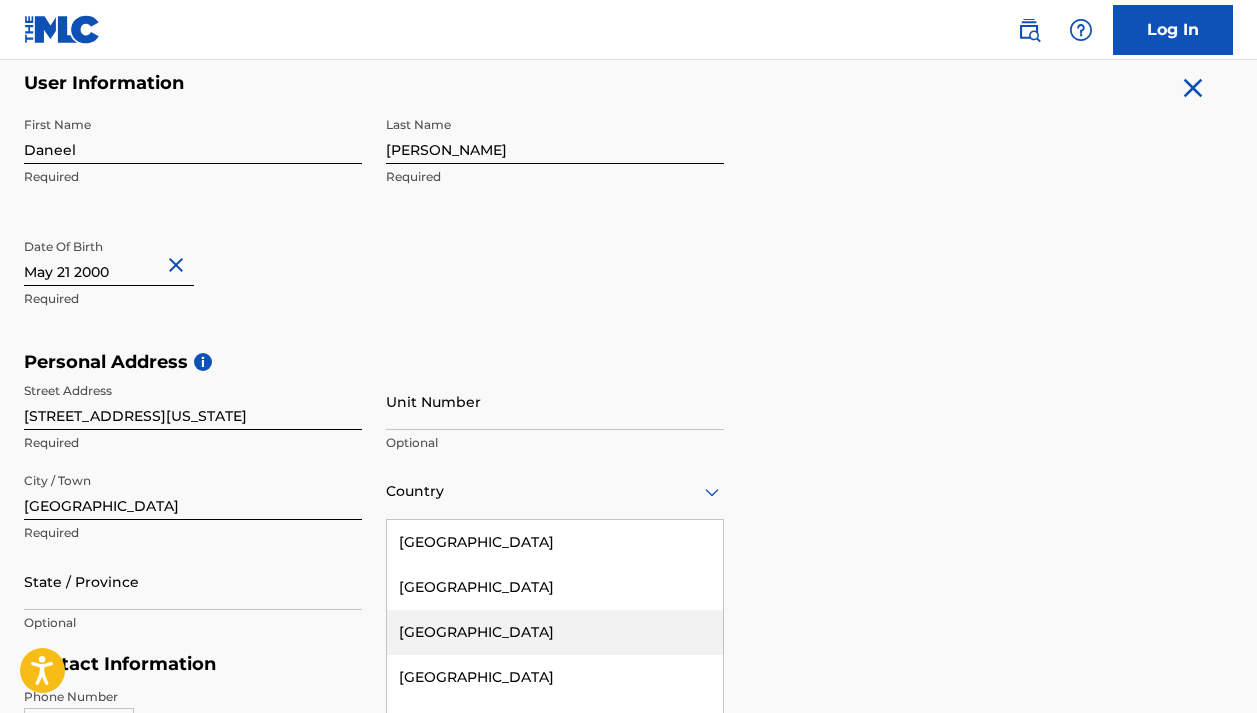 scroll, scrollTop: 504, scrollLeft: 0, axis: vertical 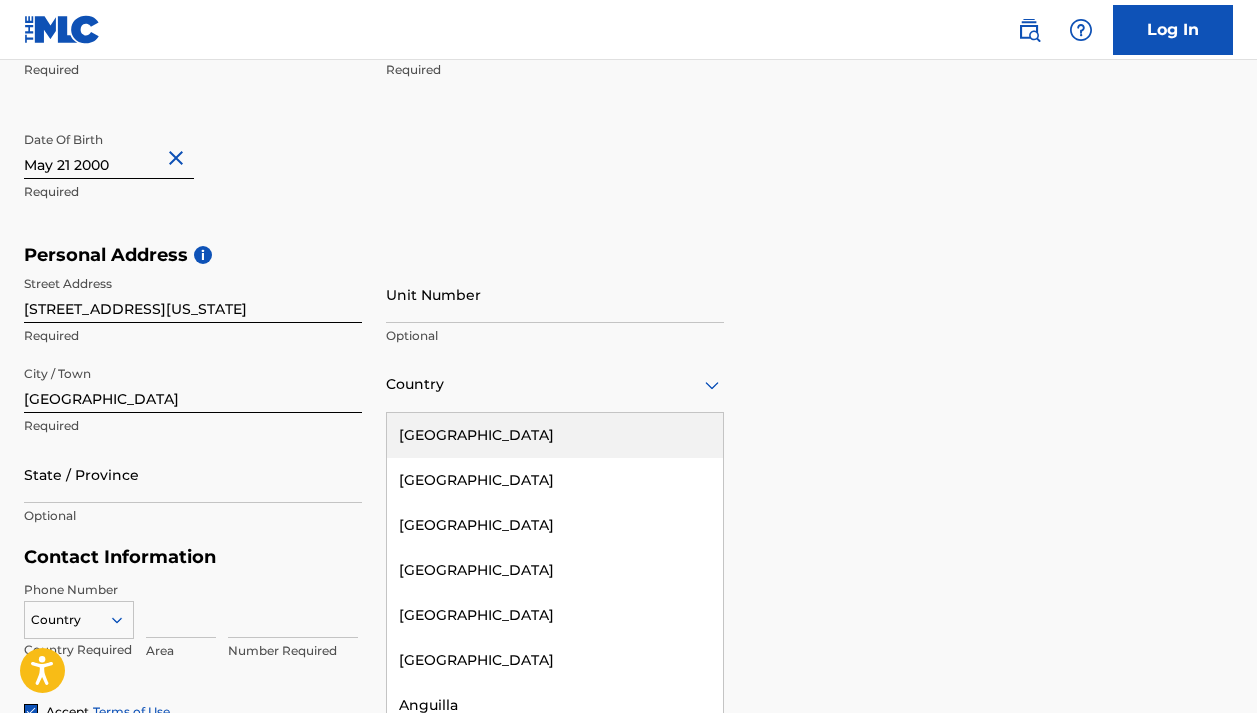 click on "[GEOGRAPHIC_DATA]" at bounding box center [555, 435] 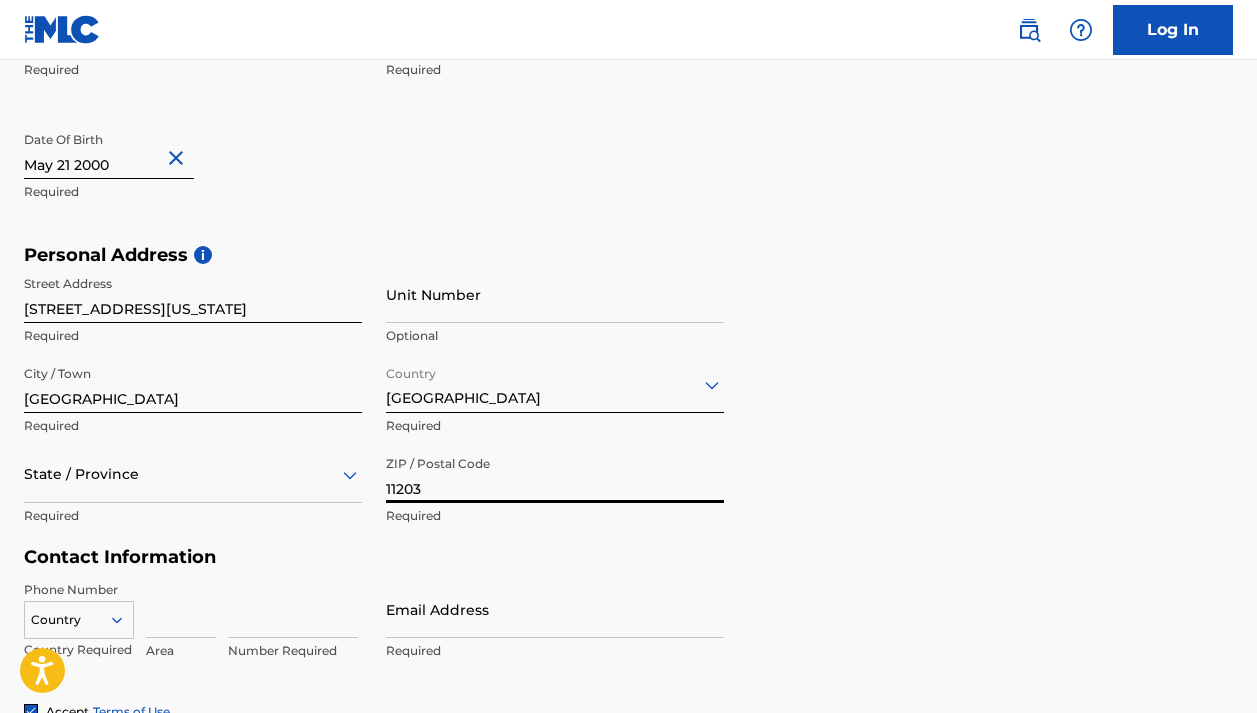 type on "11203" 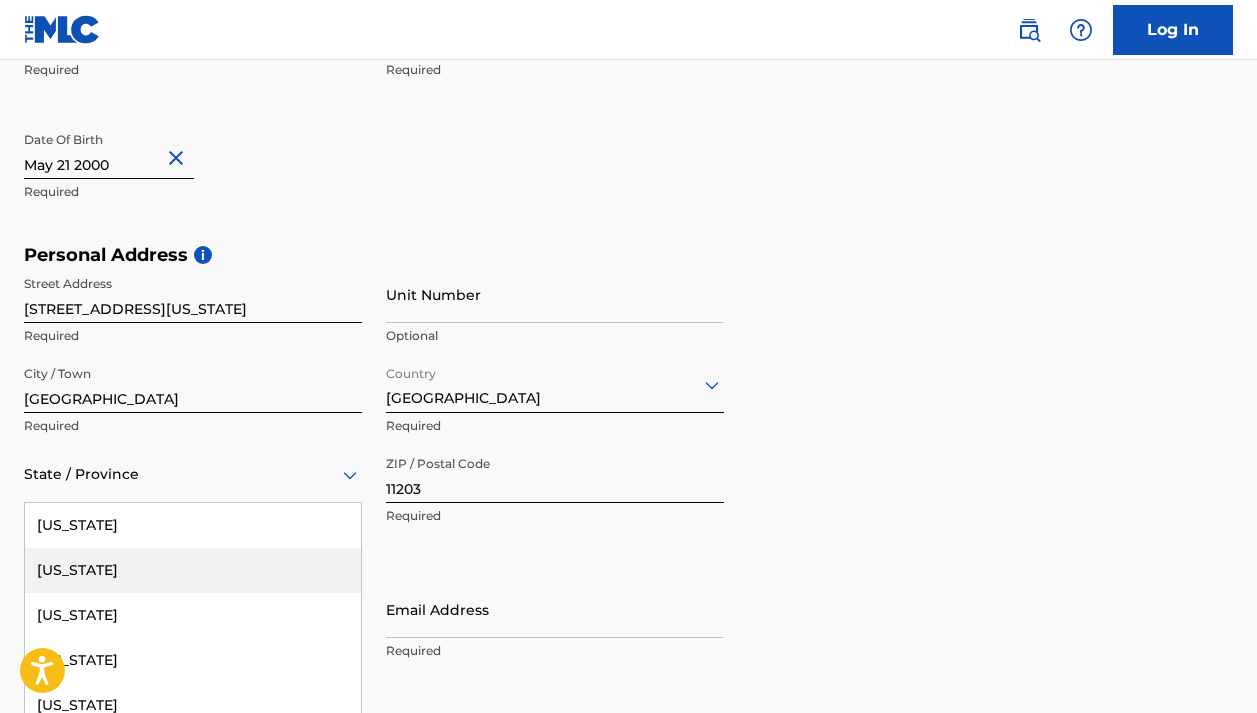 scroll, scrollTop: 594, scrollLeft: 0, axis: vertical 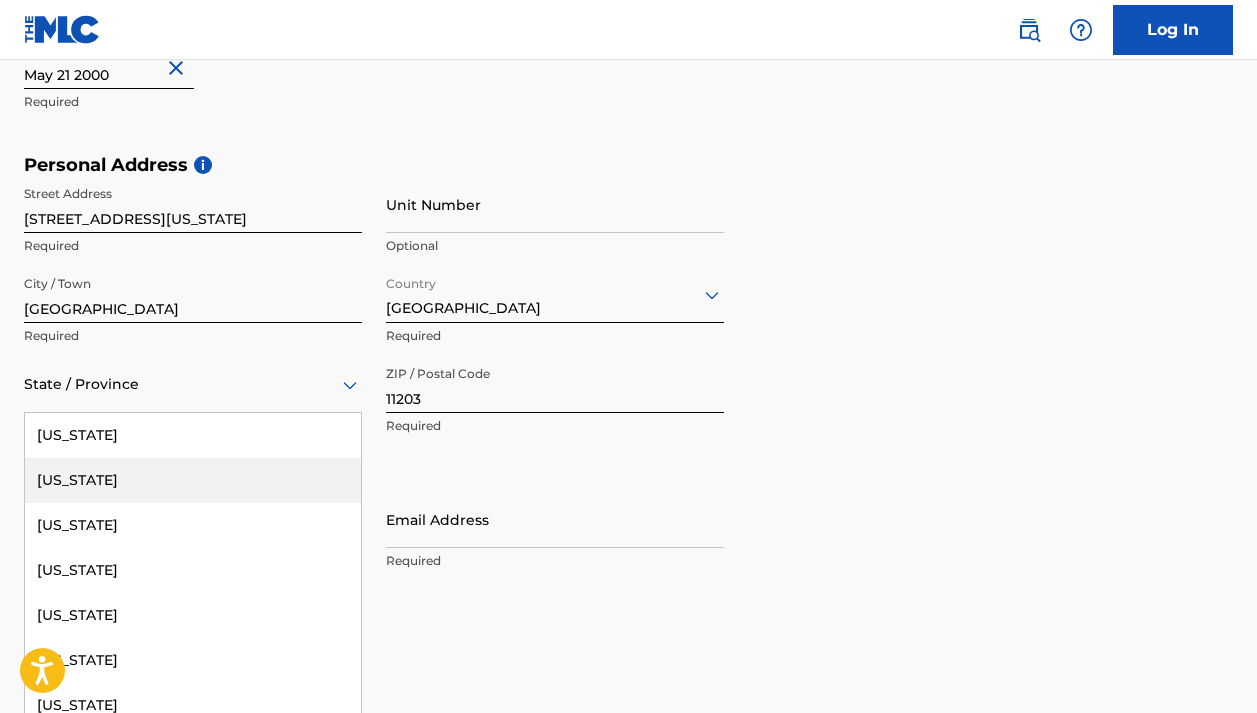 click on "[US_STATE], 2 of 57. 57 results available. Use Up and Down to choose options, press Enter to select the currently focused option, press Escape to exit the menu, press Tab to select the option and exit the menu. State / Province [US_STATE] [US_STATE] [US_STATE] [US_STATE] [US_STATE] [US_STATE] [US_STATE] [US_STATE] [US_STATE] [GEOGRAPHIC_DATA][US_STATE][GEOGRAPHIC_DATA] [US_STATE] [US_STATE] [US_STATE] [US_STATE] [US_STATE] [US_STATE] [US_STATE] [US_STATE] [US_STATE] [US_STATE] [US_STATE] [US_STATE] [US_STATE] [US_STATE] [US_STATE] [US_STATE] [US_STATE] [US_STATE] [US_STATE] [US_STATE] [US_STATE] [US_STATE] [US_STATE] [US_STATE] [US_STATE] [US_STATE] [US_STATE] [US_STATE] [US_STATE] [US_STATE] [US_STATE] [US_STATE] [US_STATE] [US_STATE] [US_STATE] [US_STATE] [US_STATE] [US_STATE] [US_STATE] [US_STATE] [US_STATE] [GEOGRAPHIC_DATA], [GEOGRAPHIC_DATA] [US_STATE][PERSON_NAME][US_STATE] [US_STATE][PERSON_NAME] [US_STATE] [US_STATE]" at bounding box center (193, 384) 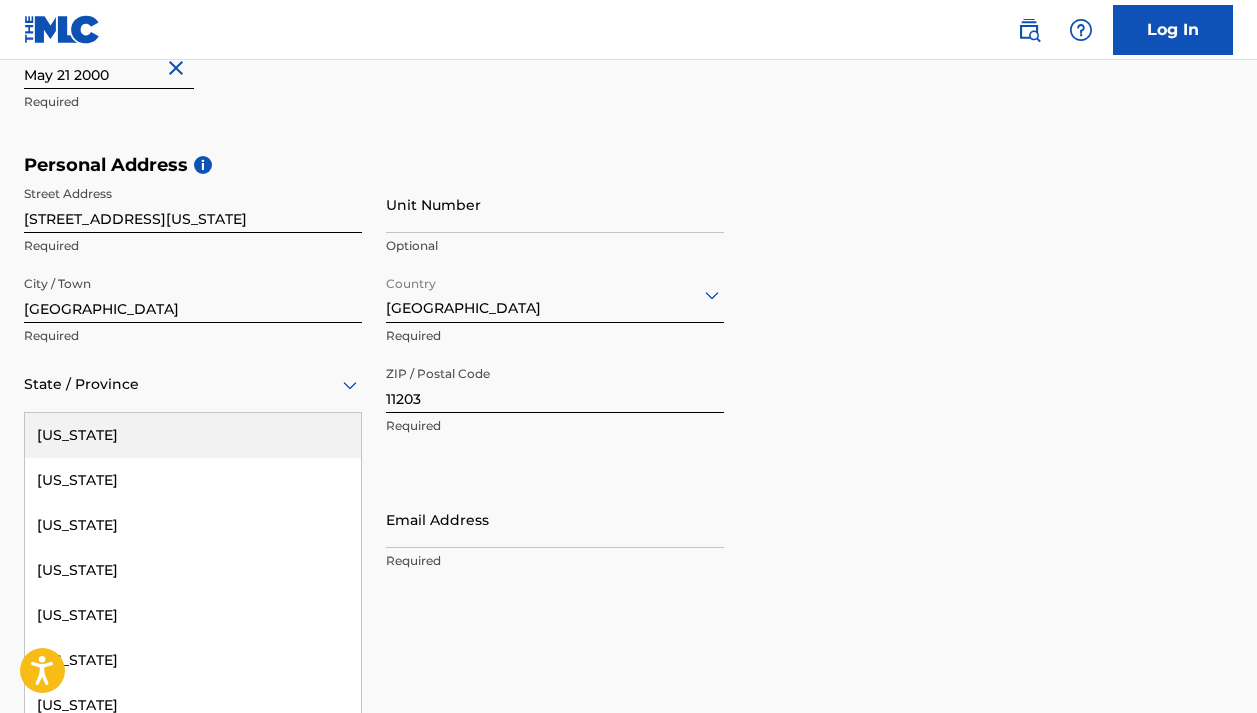 scroll, scrollTop: 1405, scrollLeft: 0, axis: vertical 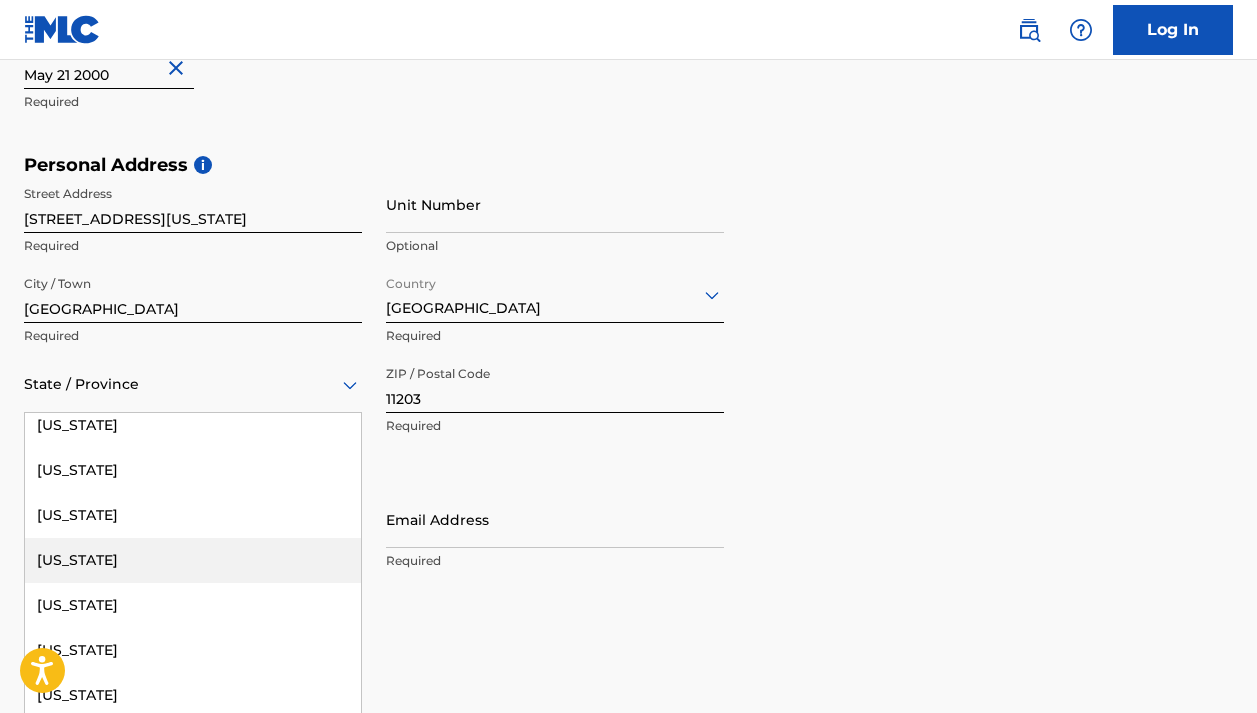 click on "[US_STATE]" at bounding box center [193, 560] 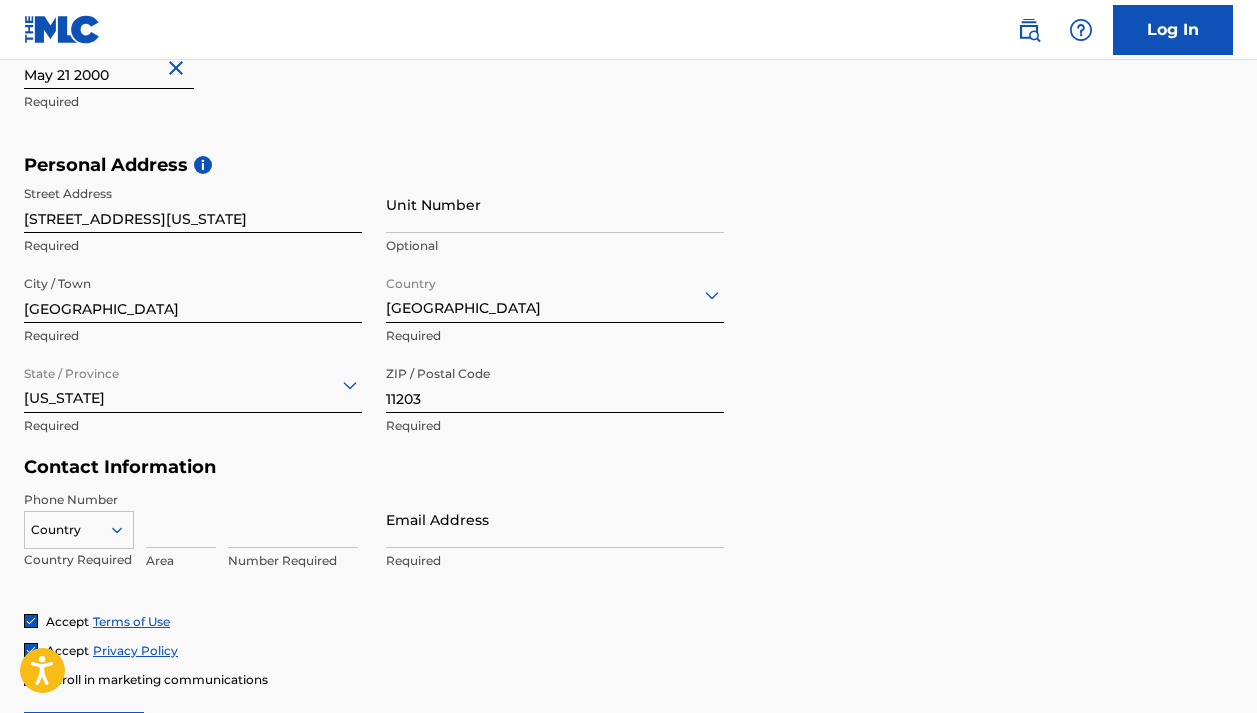 click on "Contact Information" at bounding box center (374, 467) 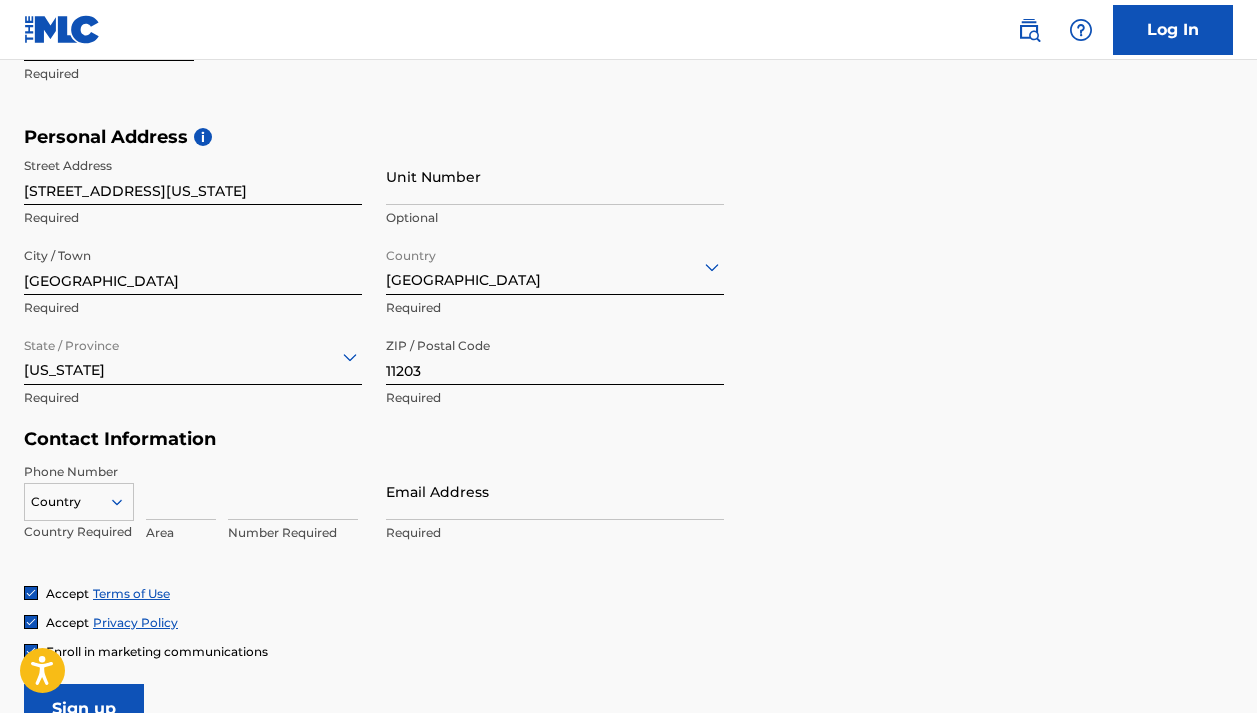 scroll, scrollTop: 641, scrollLeft: 0, axis: vertical 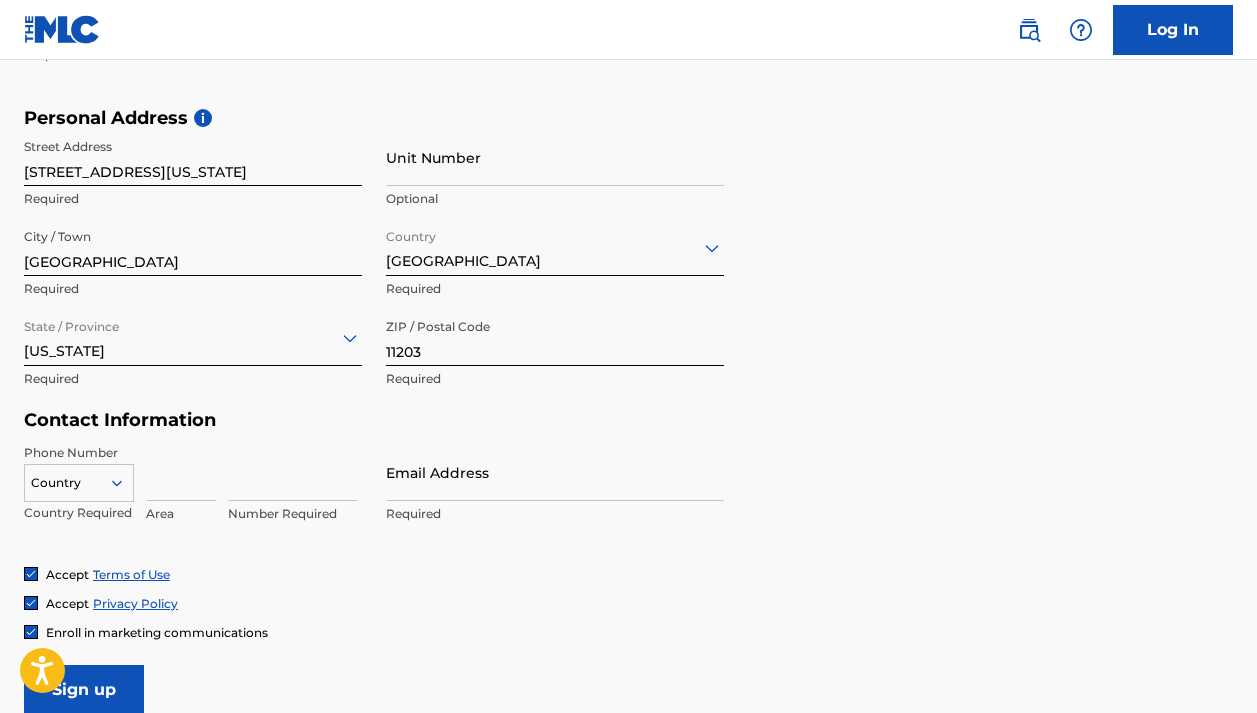 click at bounding box center [181, 472] 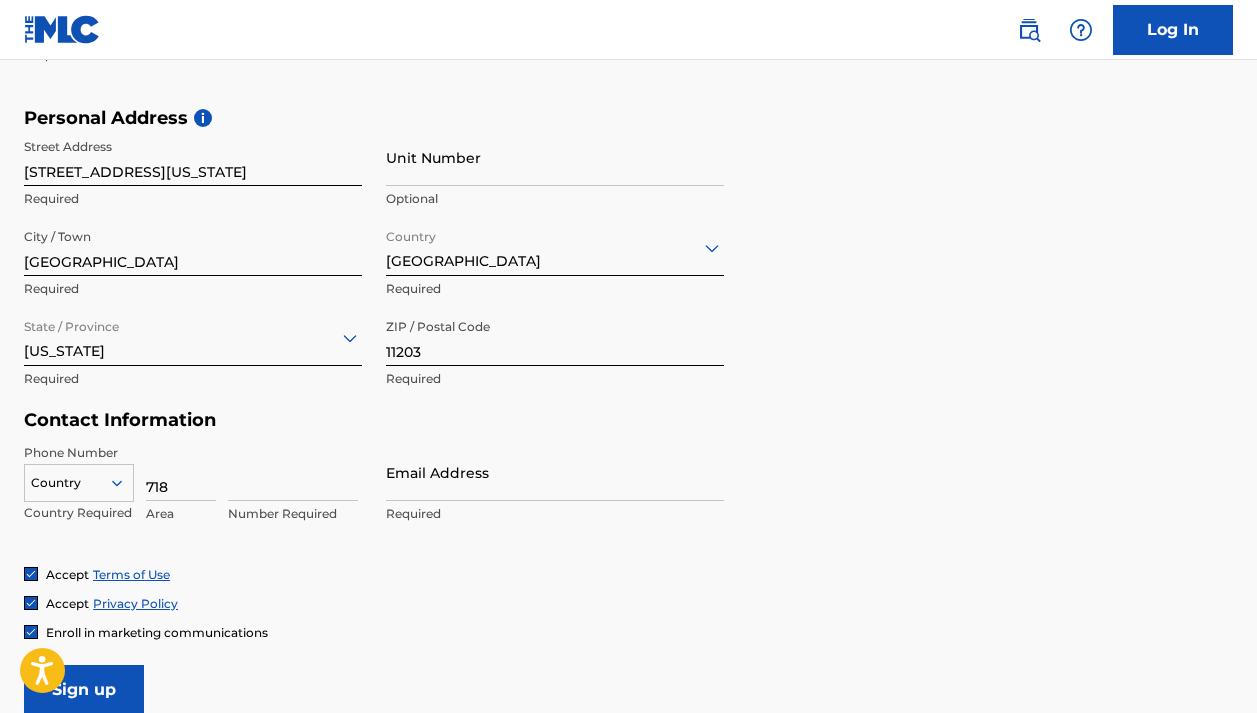 type on "718" 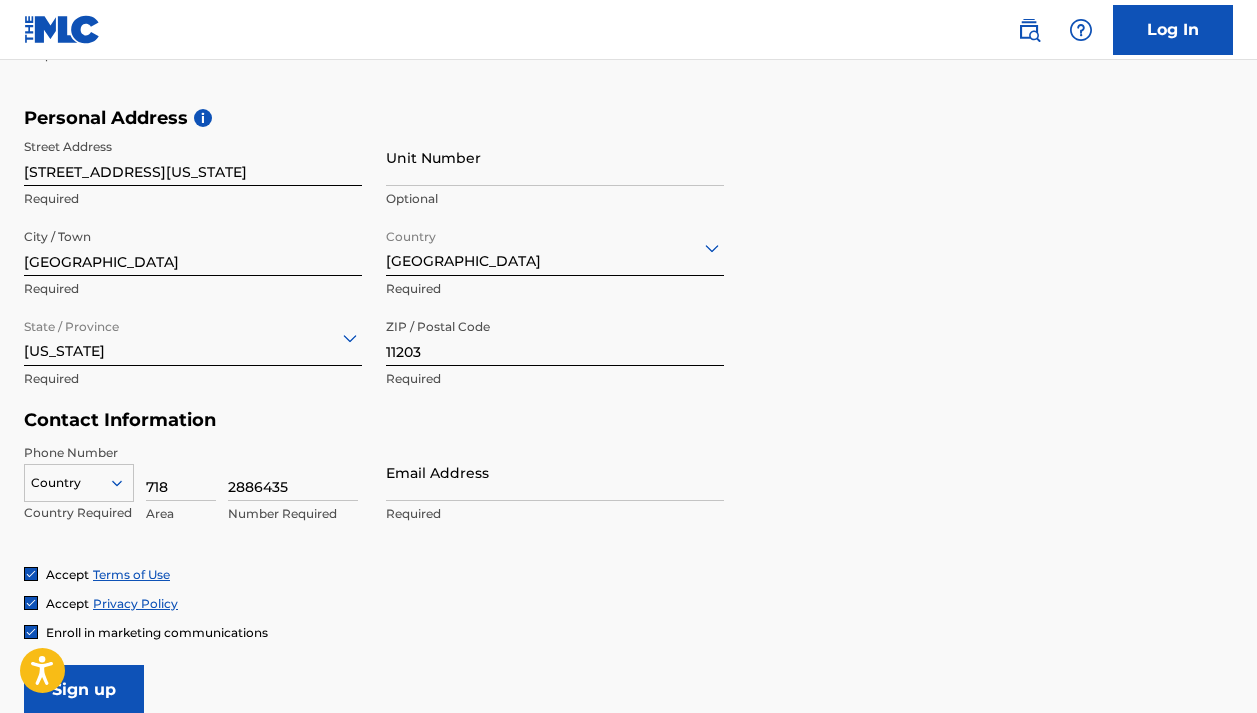 type on "2886435" 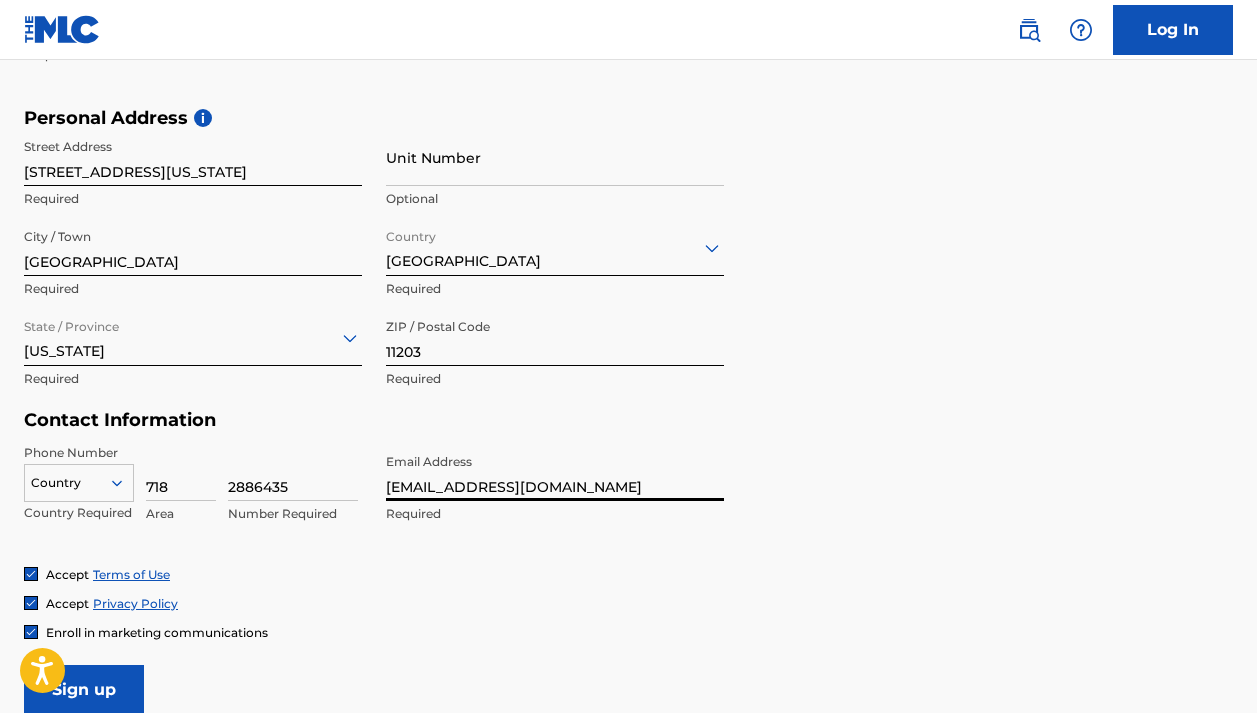 type on "[EMAIL_ADDRESS][DOMAIN_NAME]" 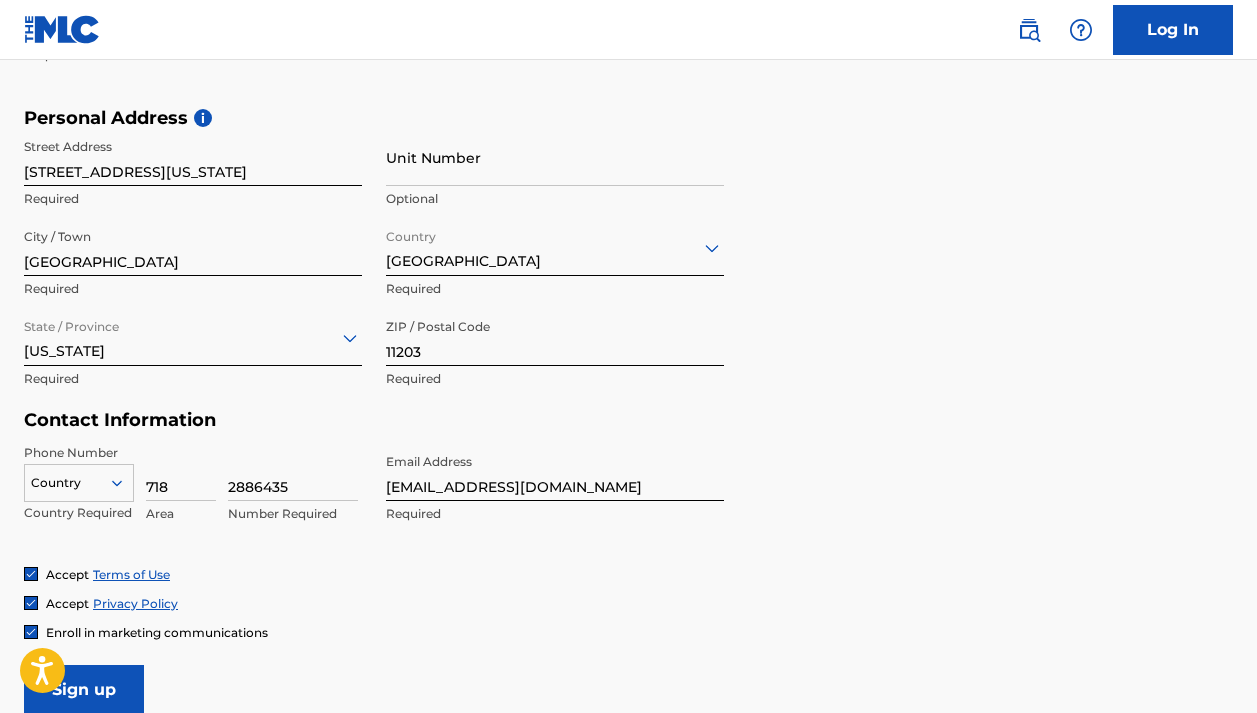 click on "Accept Terms of Use" at bounding box center [628, 574] 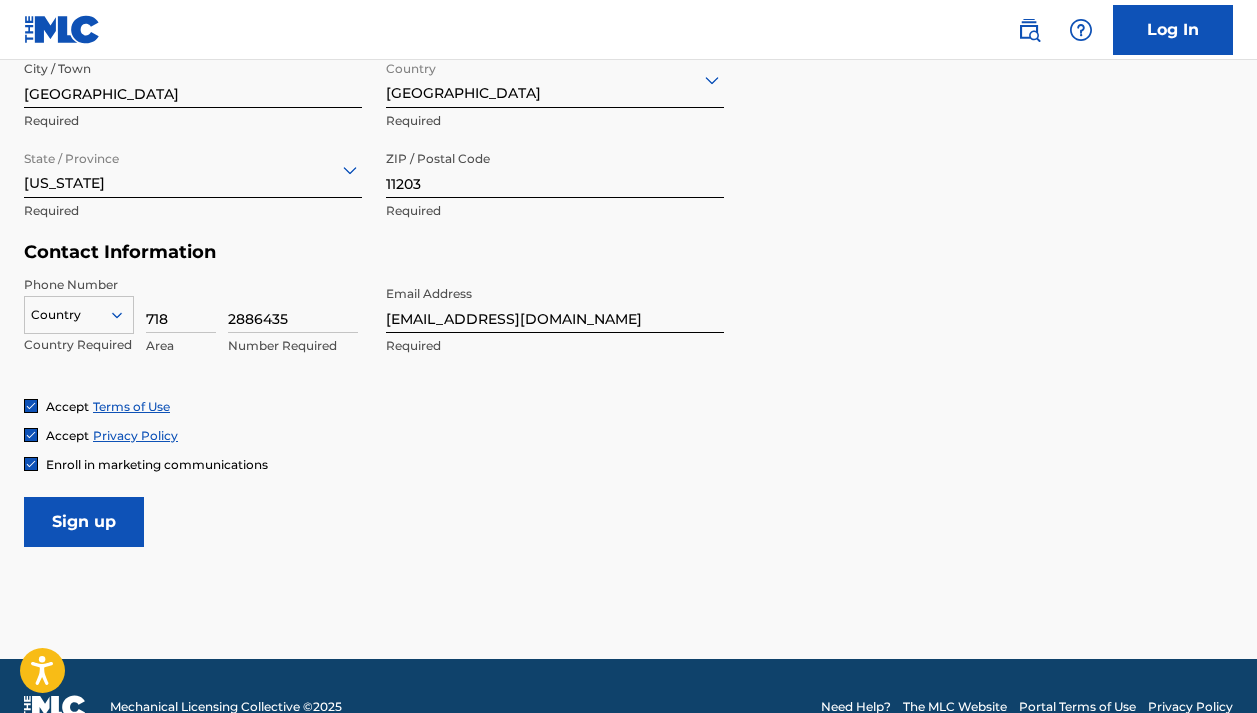 scroll, scrollTop: 809, scrollLeft: 0, axis: vertical 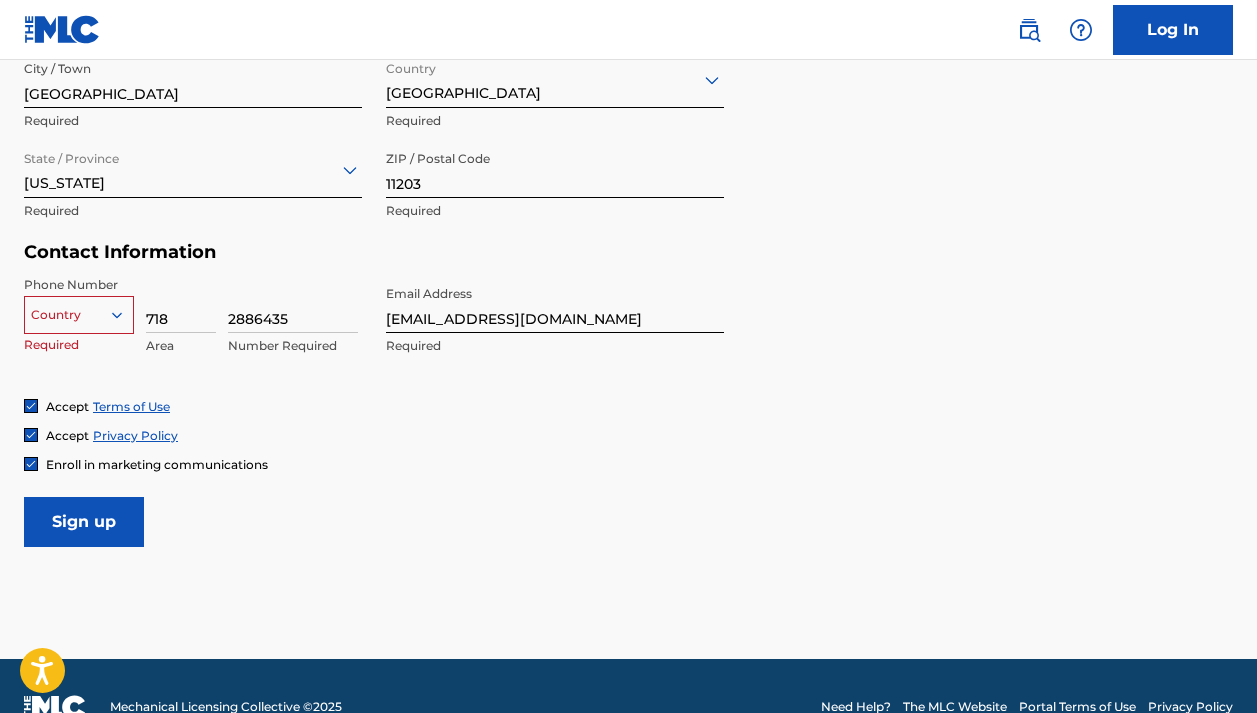 click at bounding box center (79, 315) 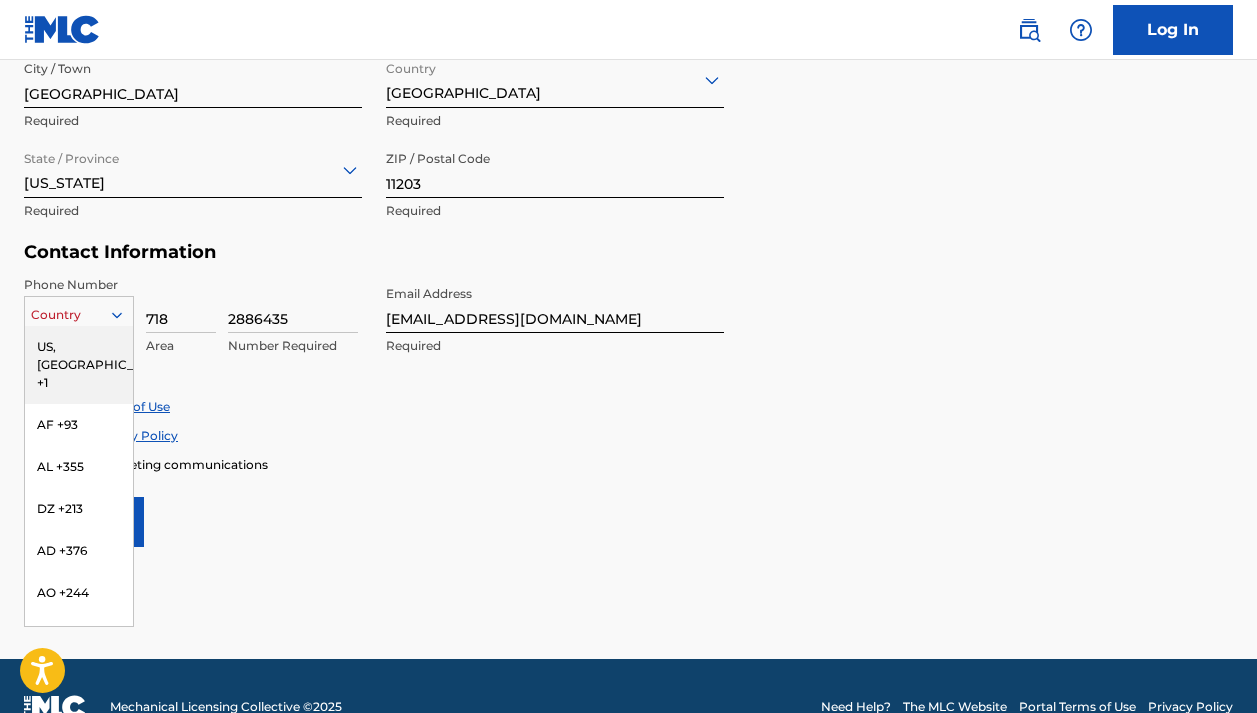 click on "US, [GEOGRAPHIC_DATA] +1" at bounding box center [79, 365] 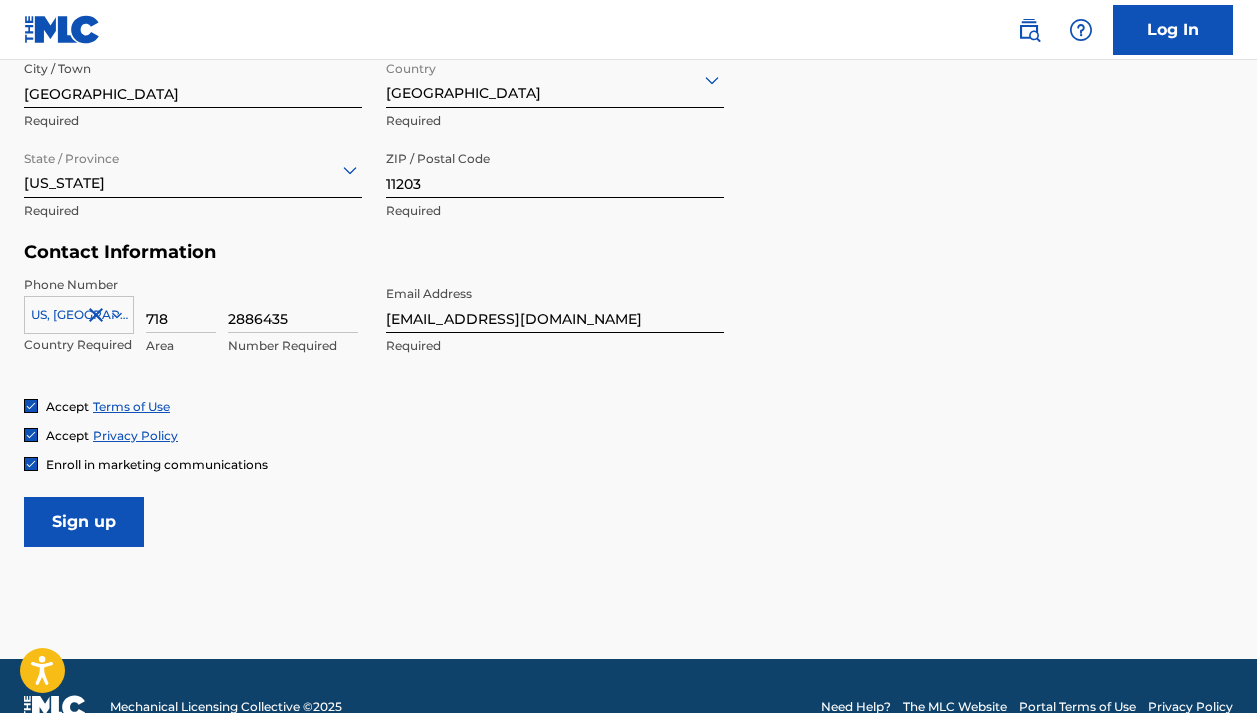 click on "Sign up" at bounding box center (84, 522) 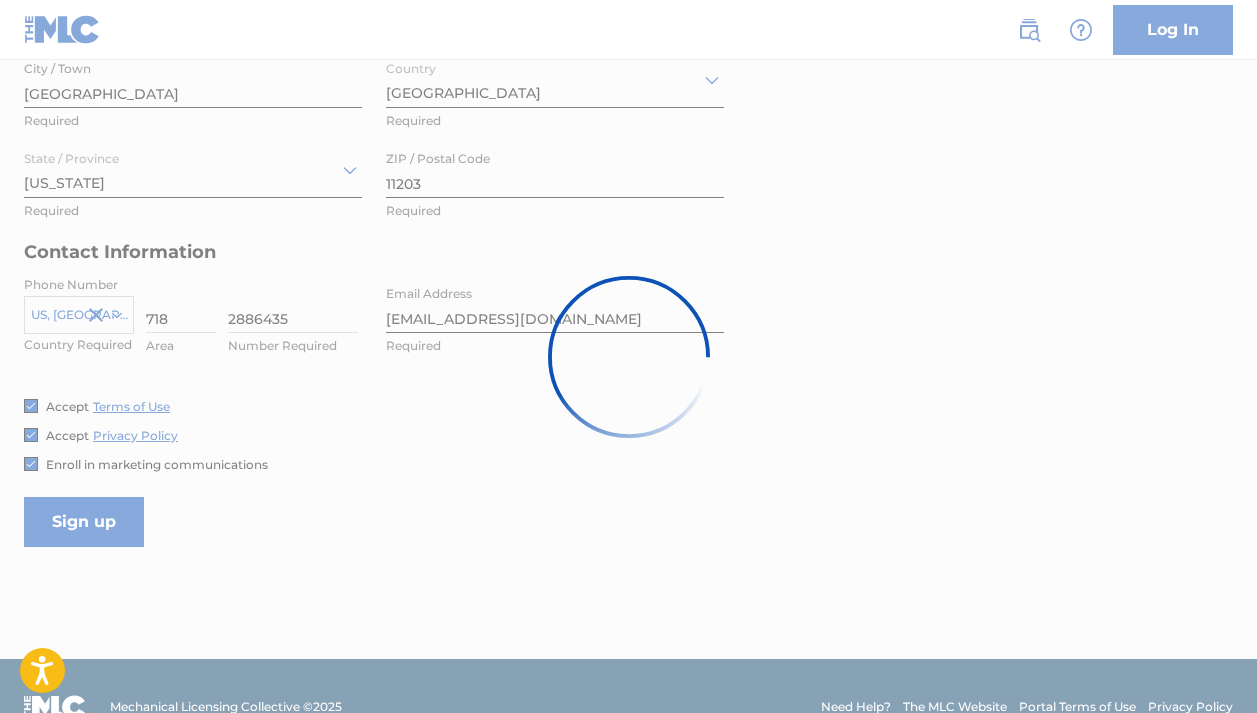 scroll, scrollTop: 0, scrollLeft: 0, axis: both 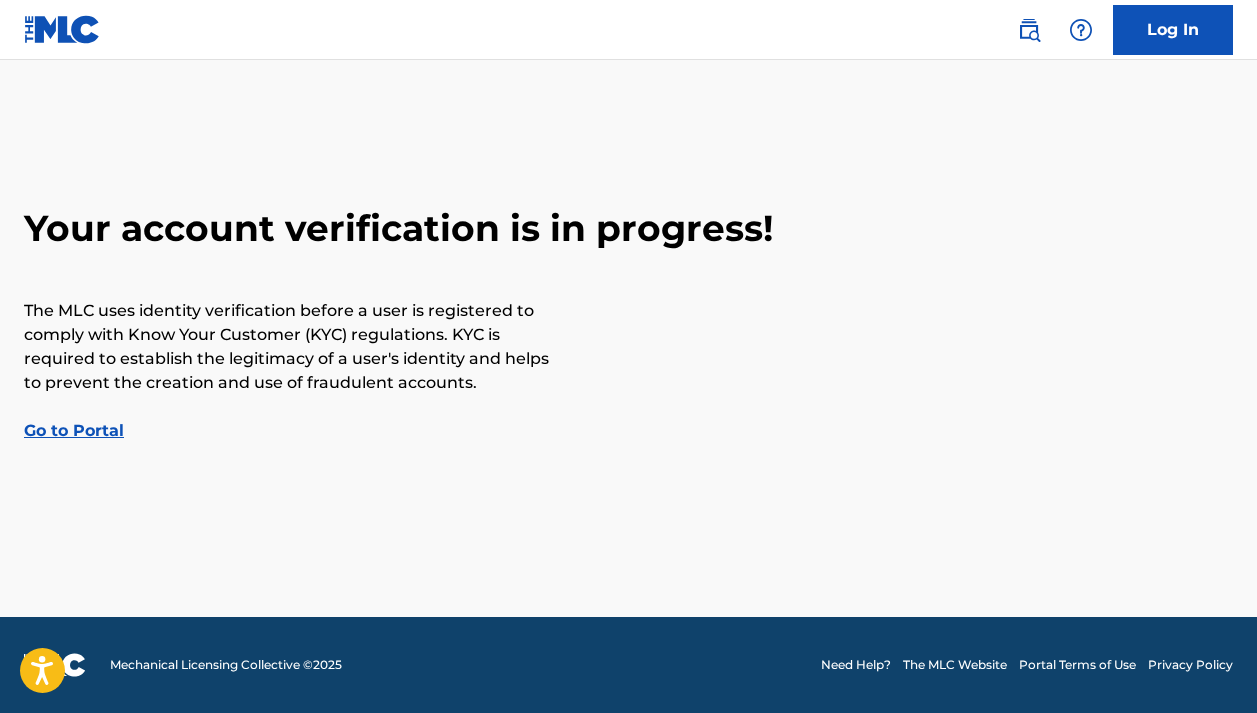 click on "Your account verification is in progress! The MLC uses identity verification before a user is registered to comply with Know Your Customer (KYC) regulations. KYC is required to establish the legitimacy of a user's identity and helps to prevent the creation and use of fraudulent accounts. Go to Portal" at bounding box center (628, 338) 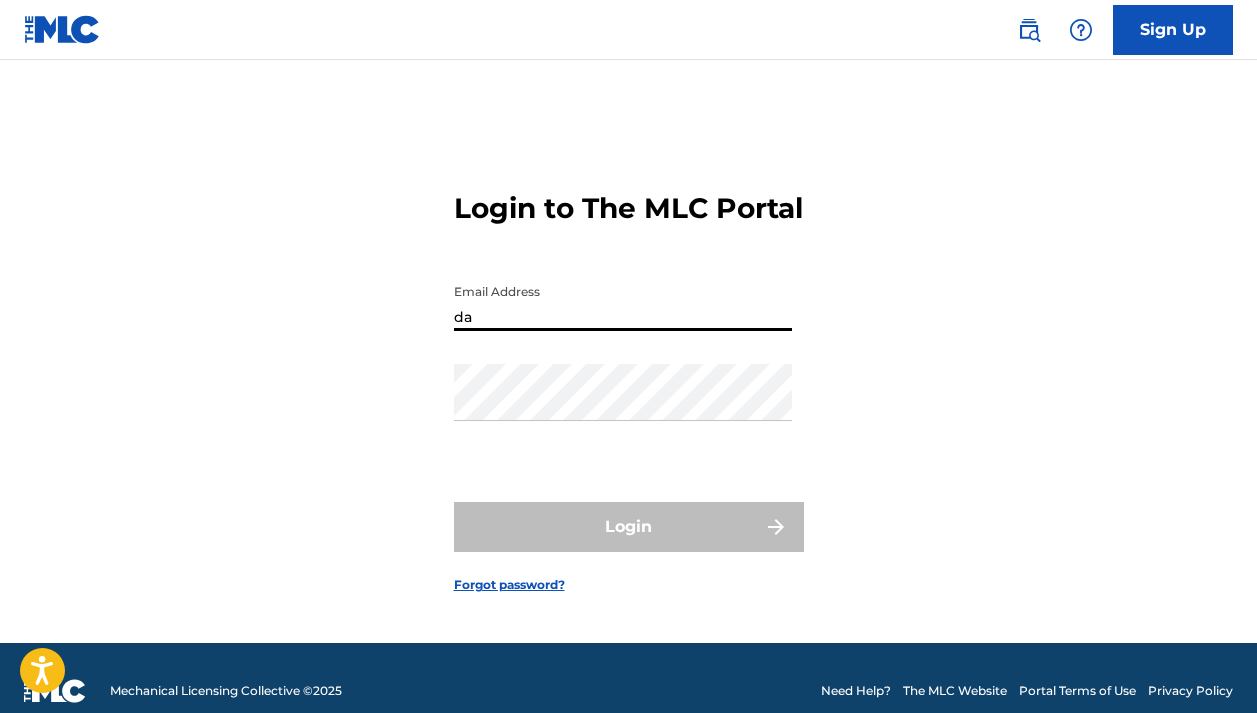 type on "d" 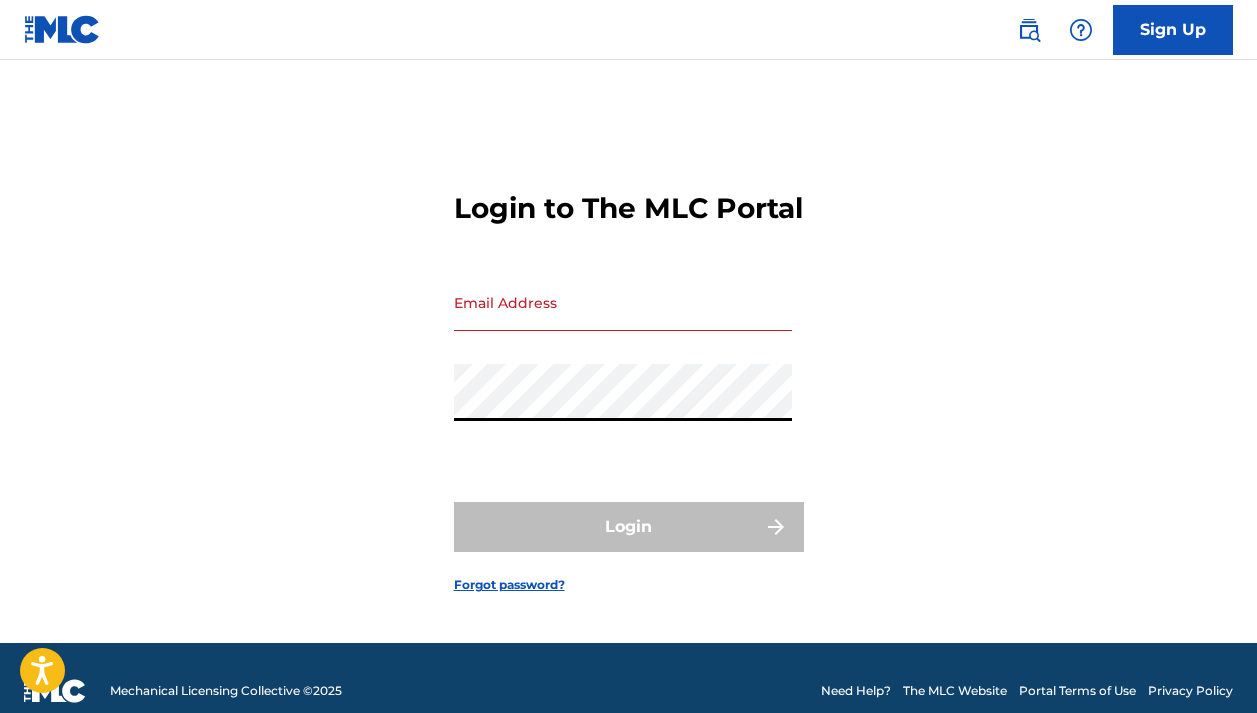 click on "Login to The MLC Portal Email Address Password Login Forgot password?" at bounding box center [628, 376] 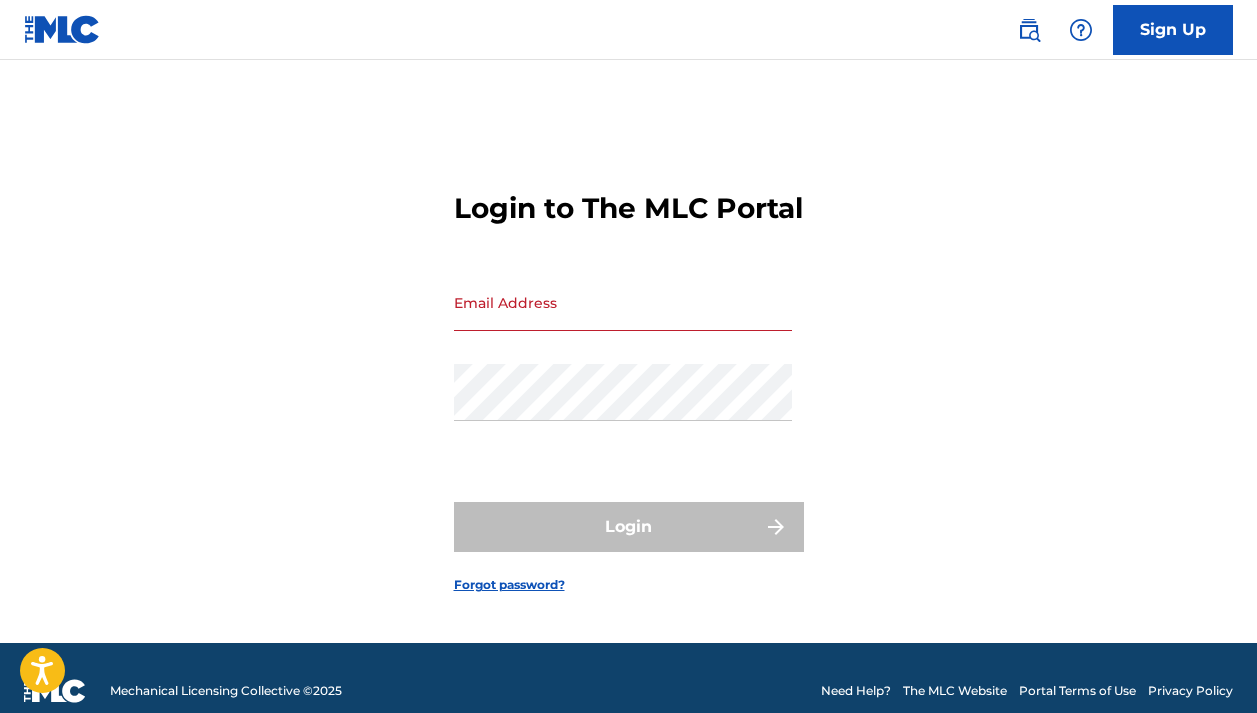 click on "Email Address" at bounding box center [623, 302] 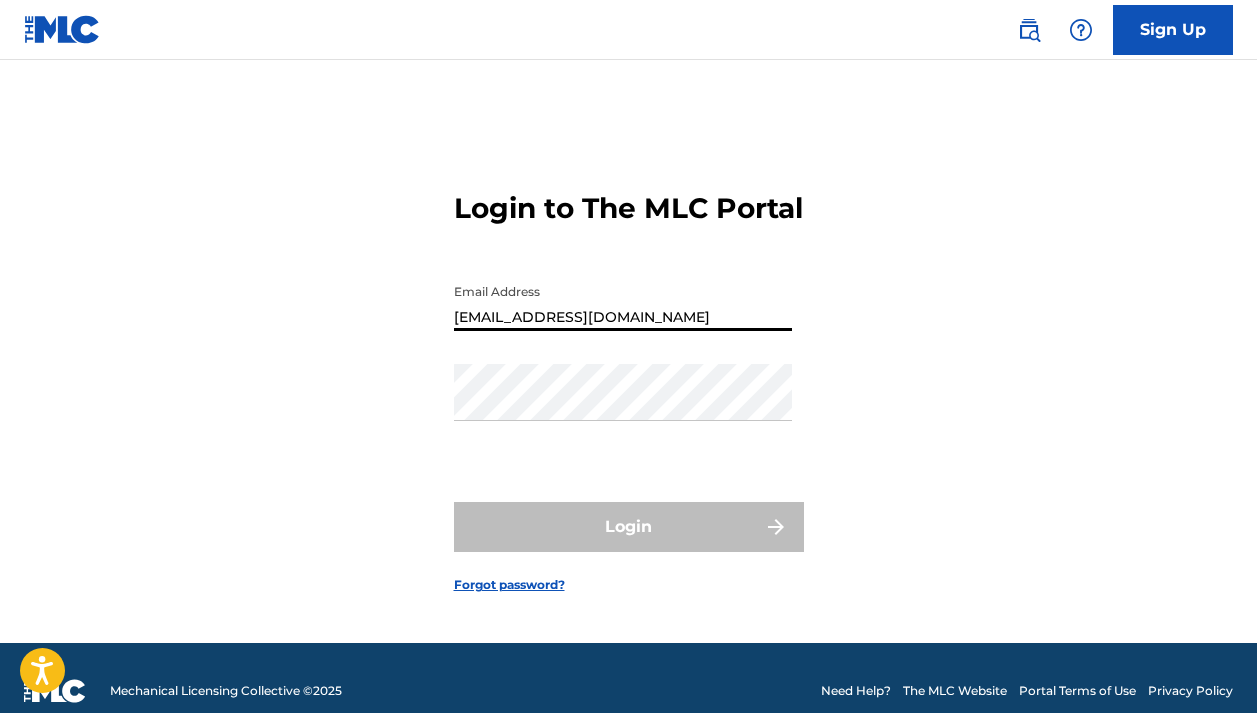 type on "[EMAIL_ADDRESS][DOMAIN_NAME]" 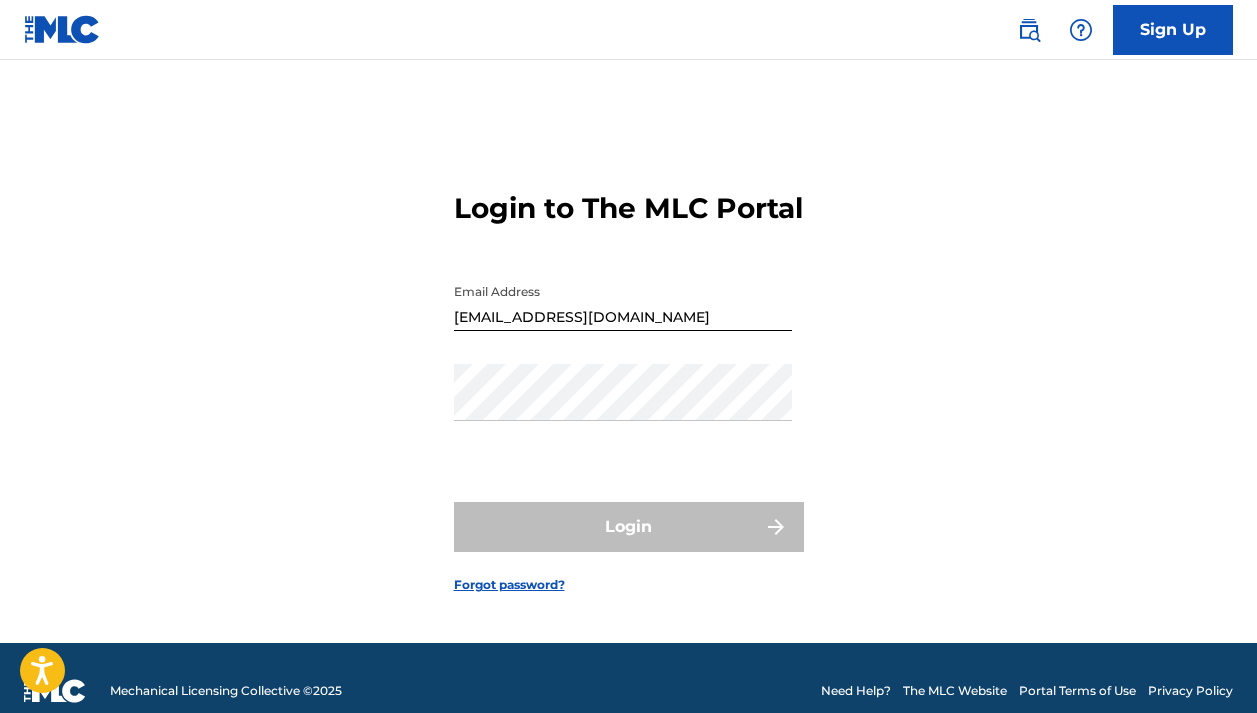 click on "Login to The MLC Portal Email Address [EMAIL_ADDRESS][DOMAIN_NAME] Password Login Forgot password?" at bounding box center (628, 376) 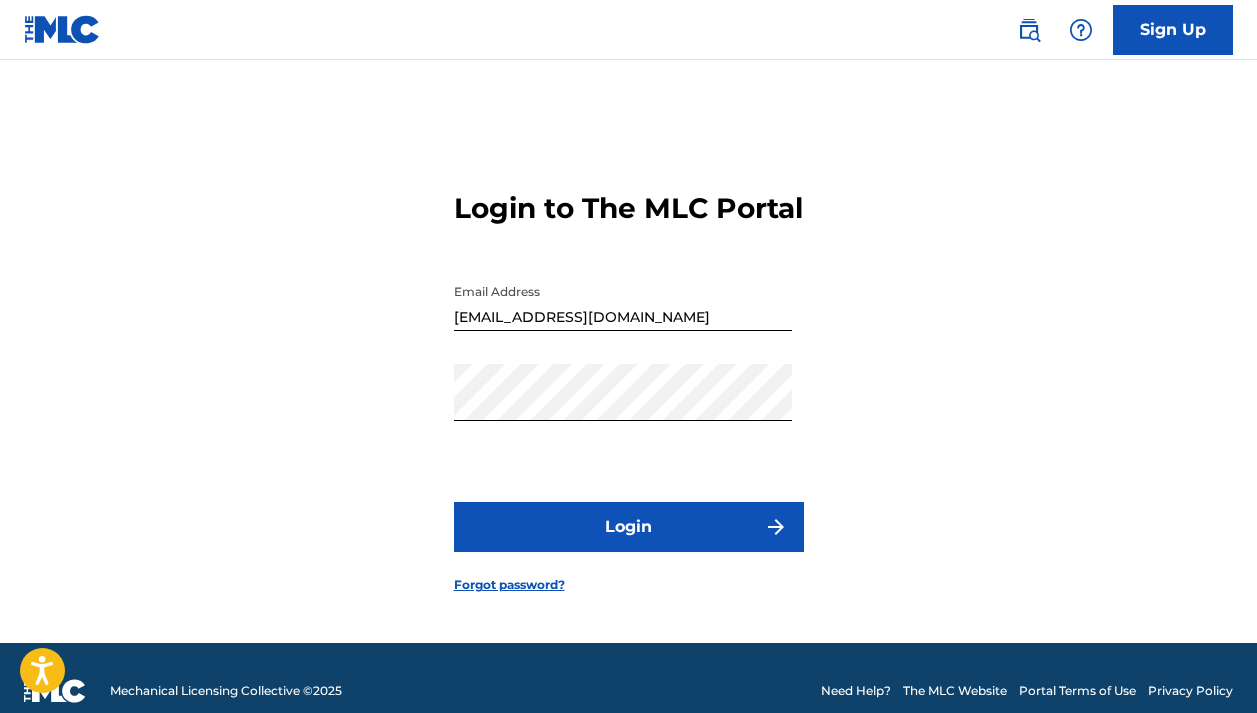 click on "Login" at bounding box center (629, 527) 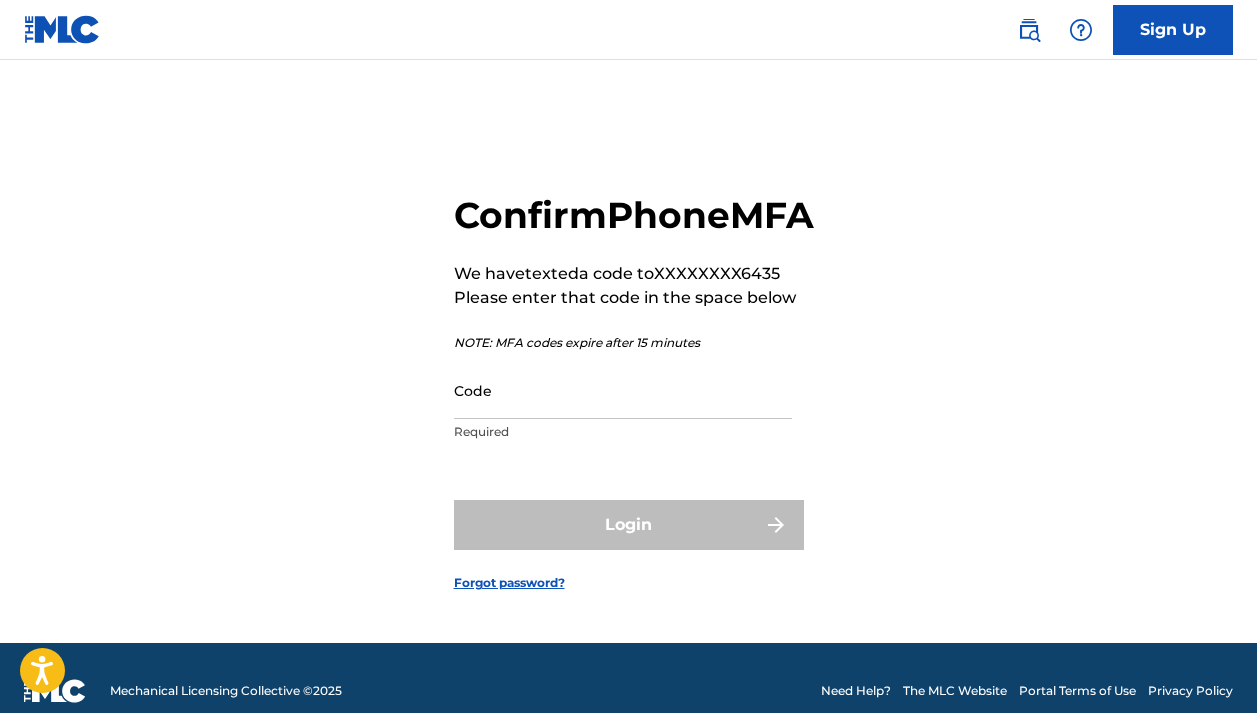 click on "Code" at bounding box center [623, 390] 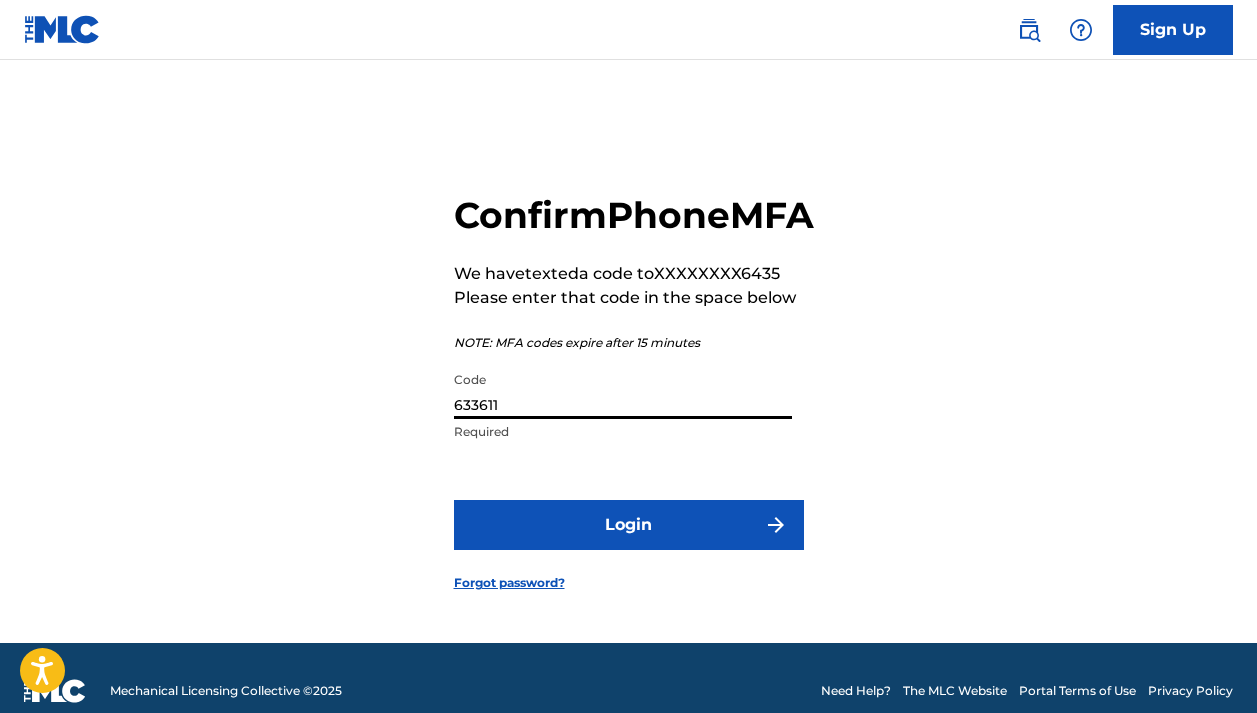 type on "633611" 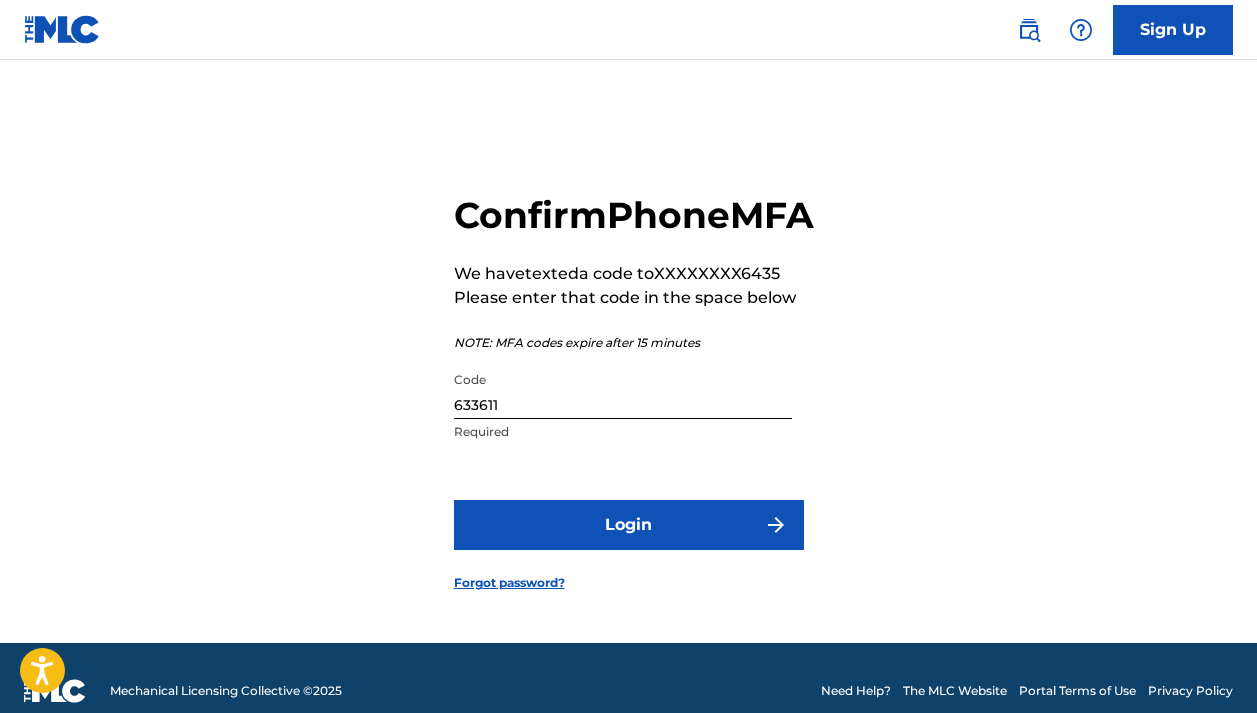 click on "Login" at bounding box center [629, 525] 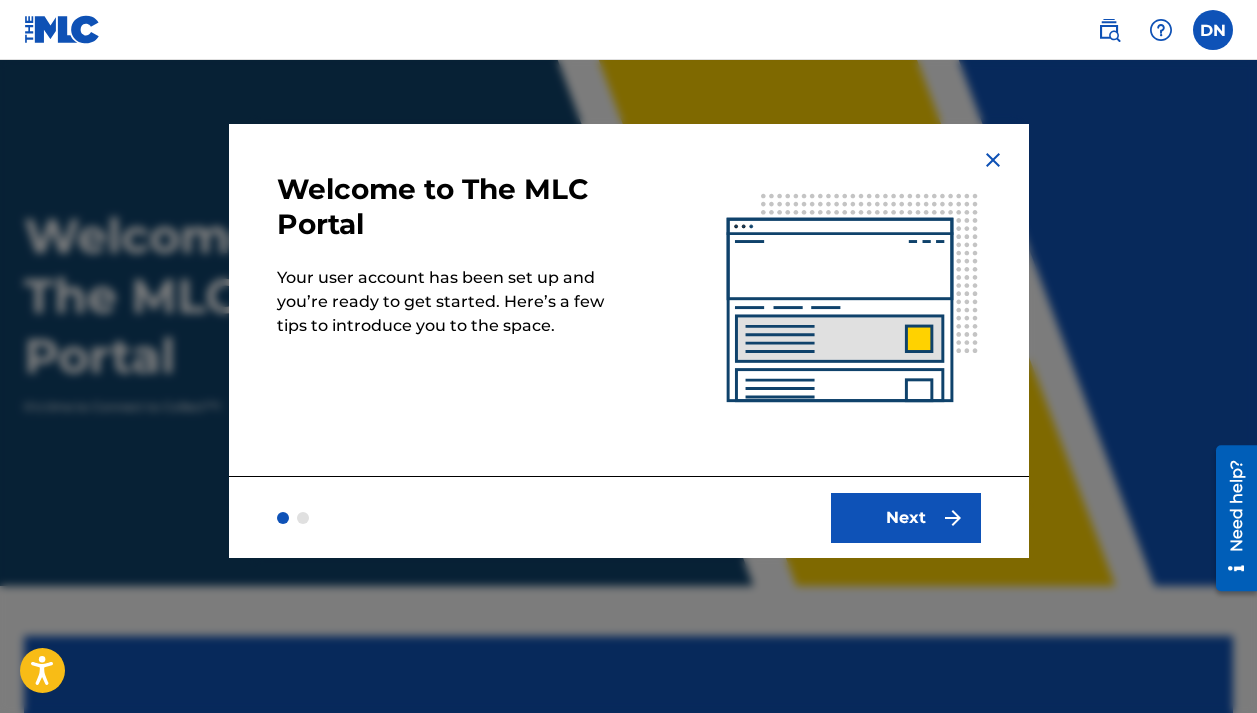 scroll, scrollTop: 0, scrollLeft: 0, axis: both 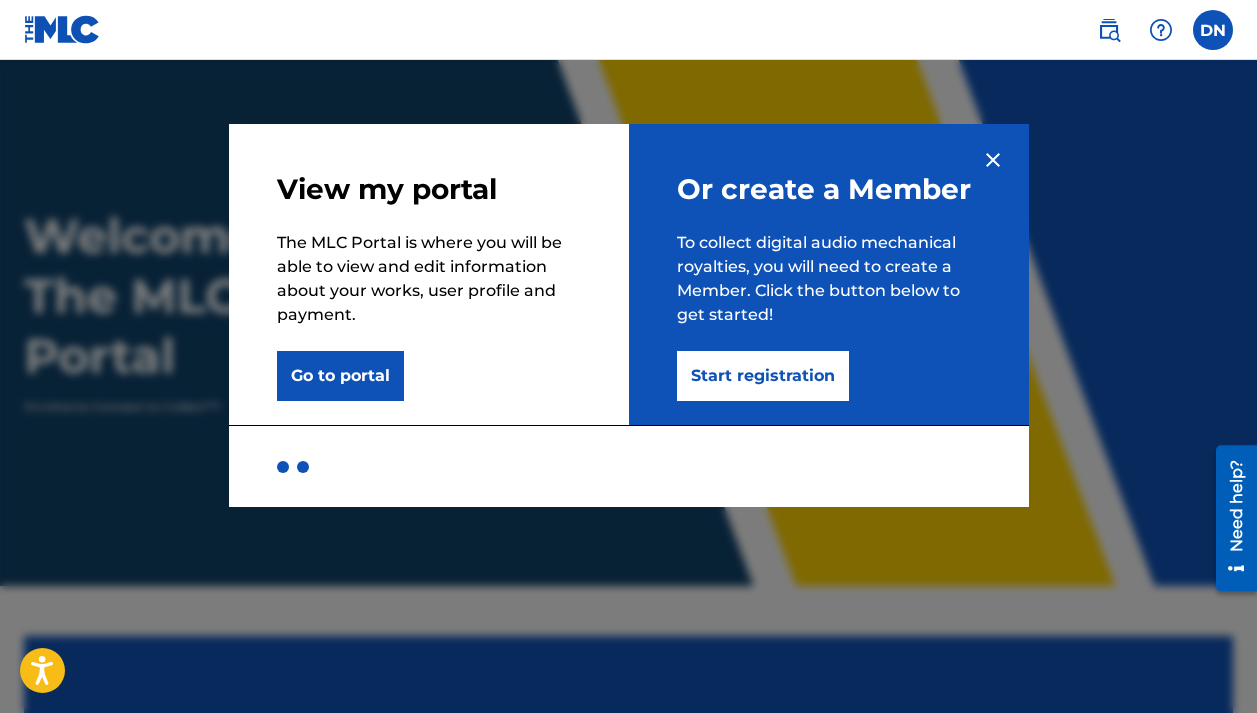 click on "Go to portal" at bounding box center (340, 376) 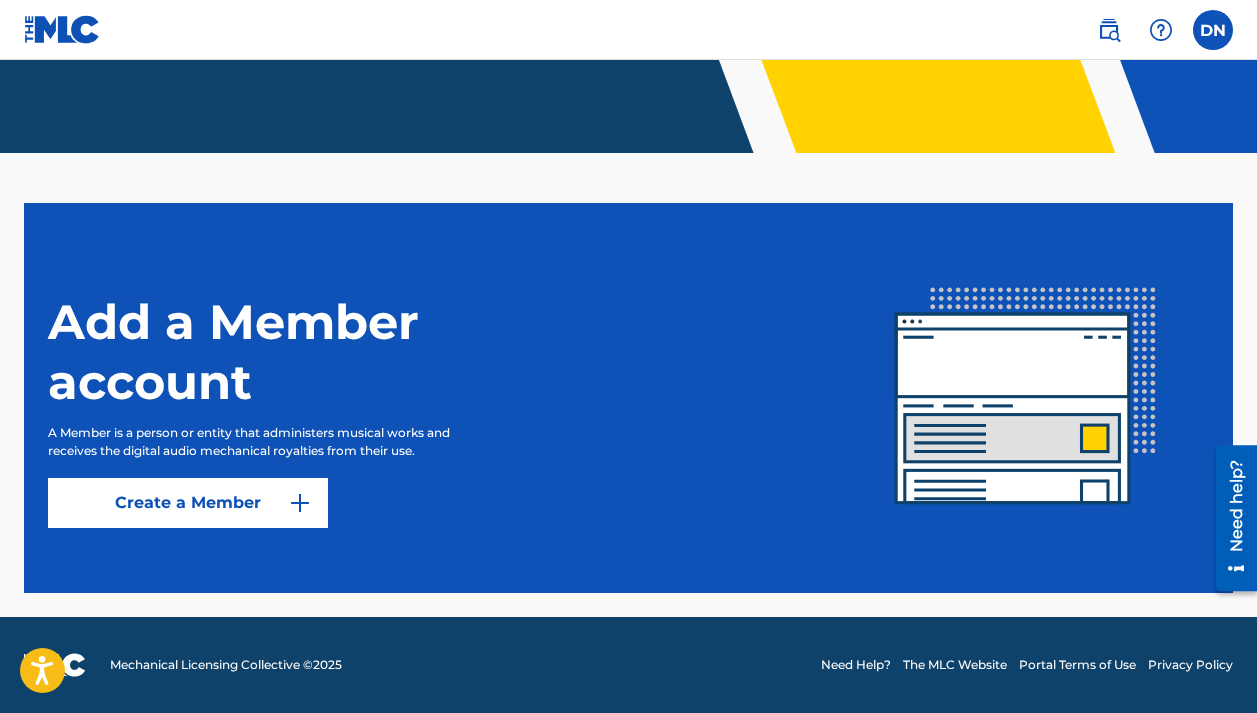 scroll, scrollTop: 433, scrollLeft: 0, axis: vertical 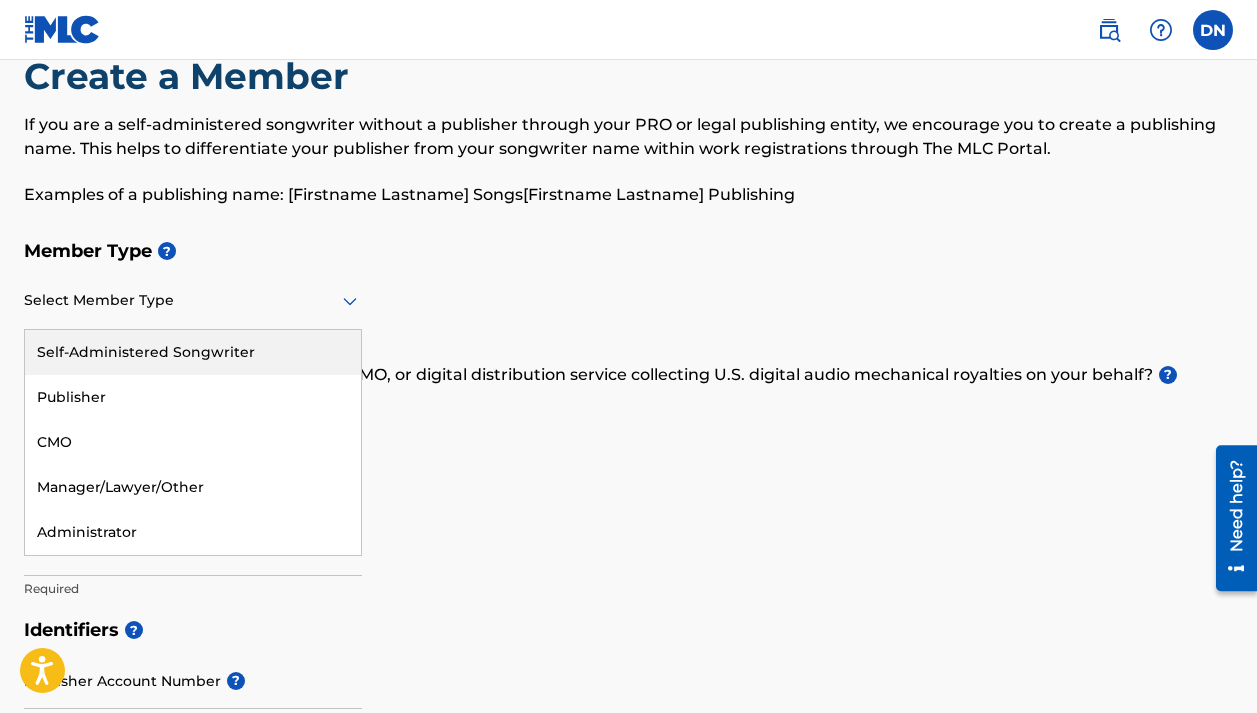 click on "Select Member Type" at bounding box center [193, 301] 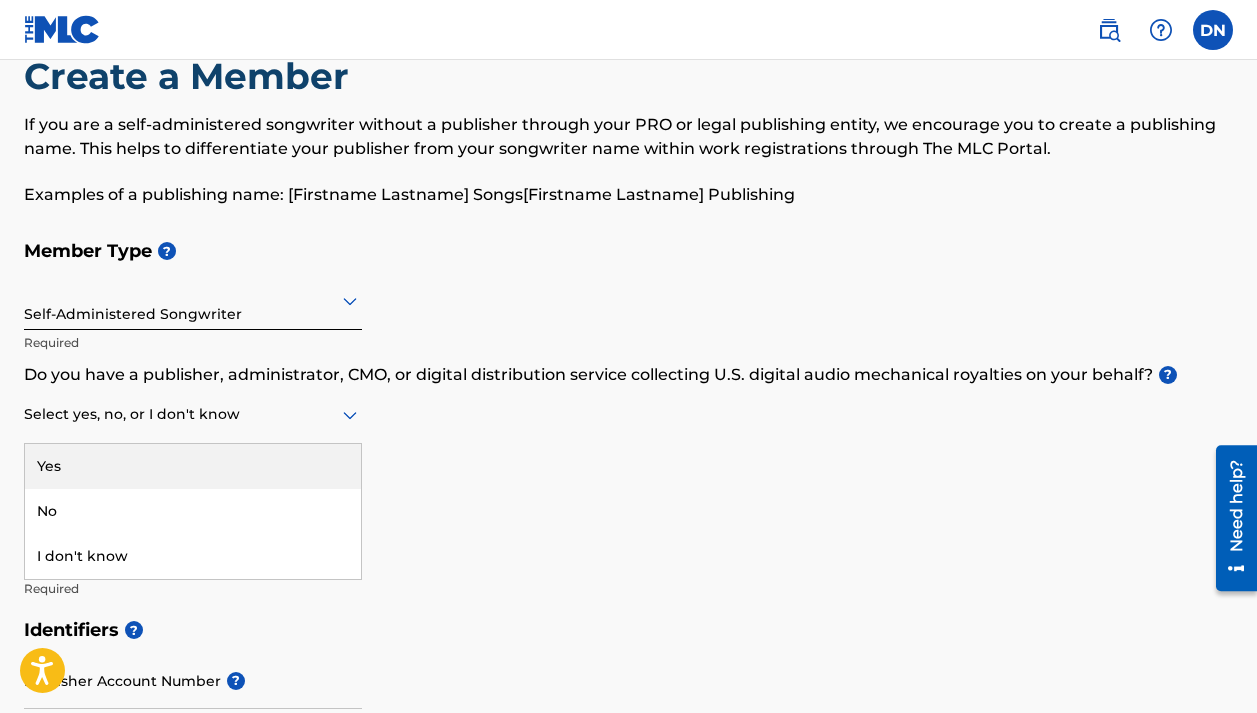 click 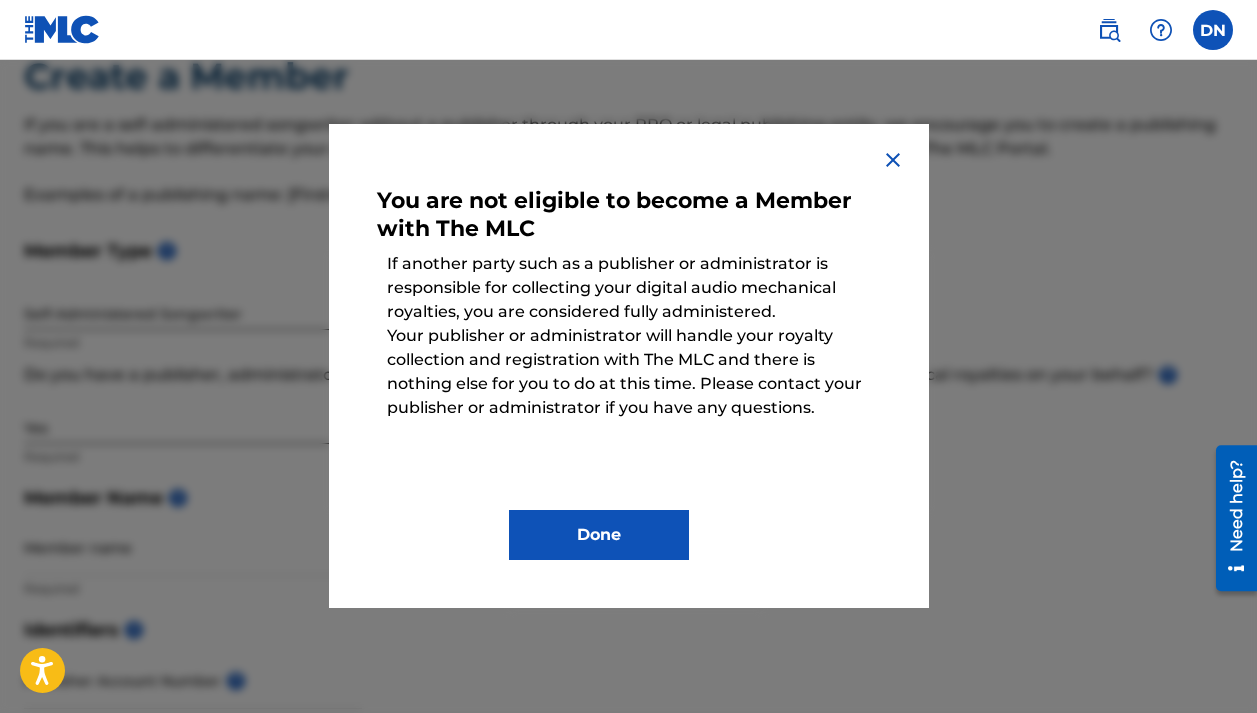 click on "Done" at bounding box center [599, 535] 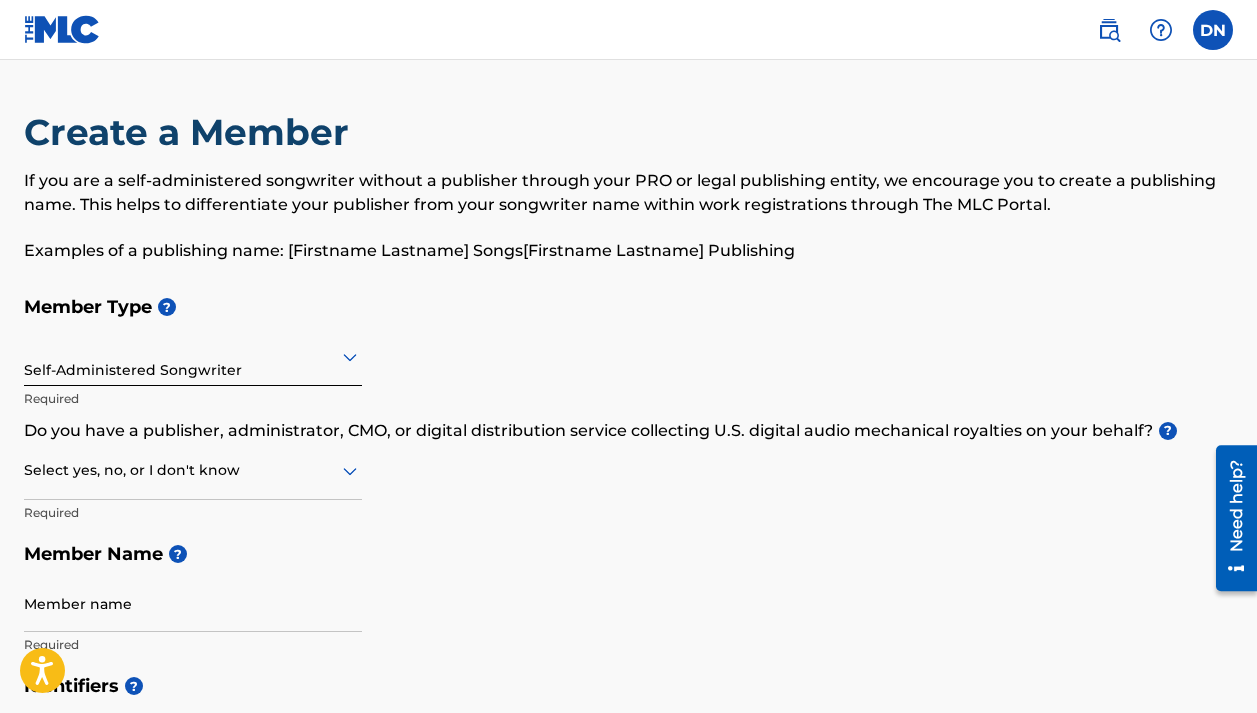 scroll, scrollTop: 0, scrollLeft: 0, axis: both 